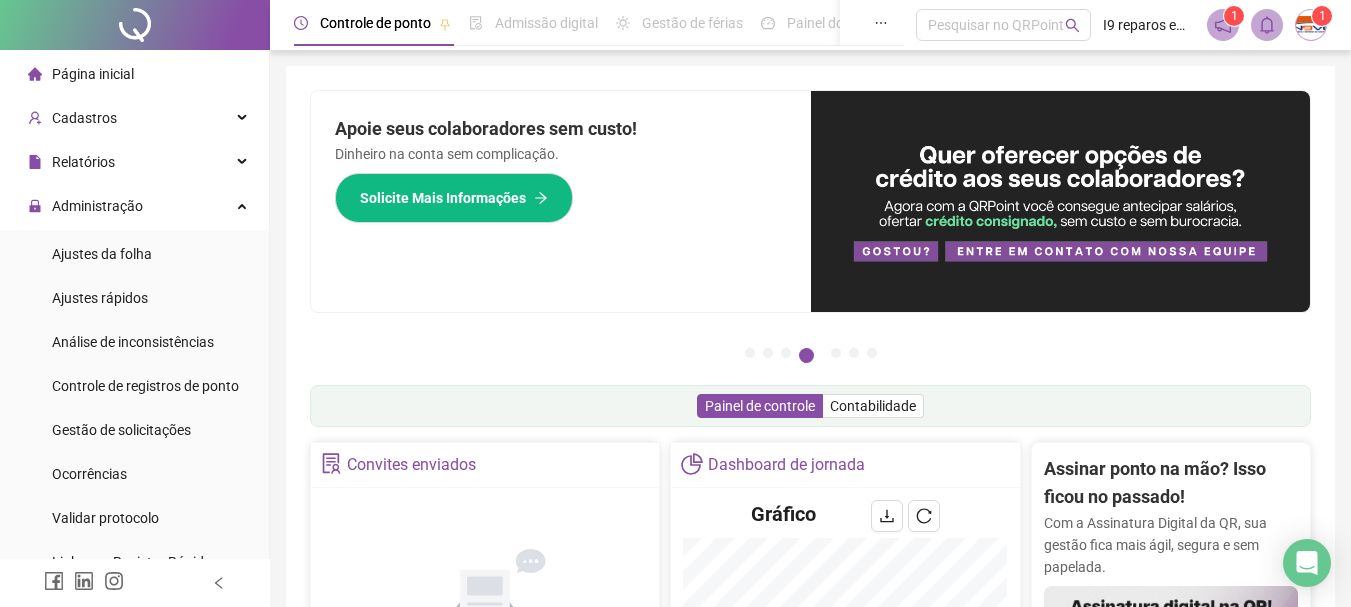 scroll, scrollTop: 624, scrollLeft: 0, axis: vertical 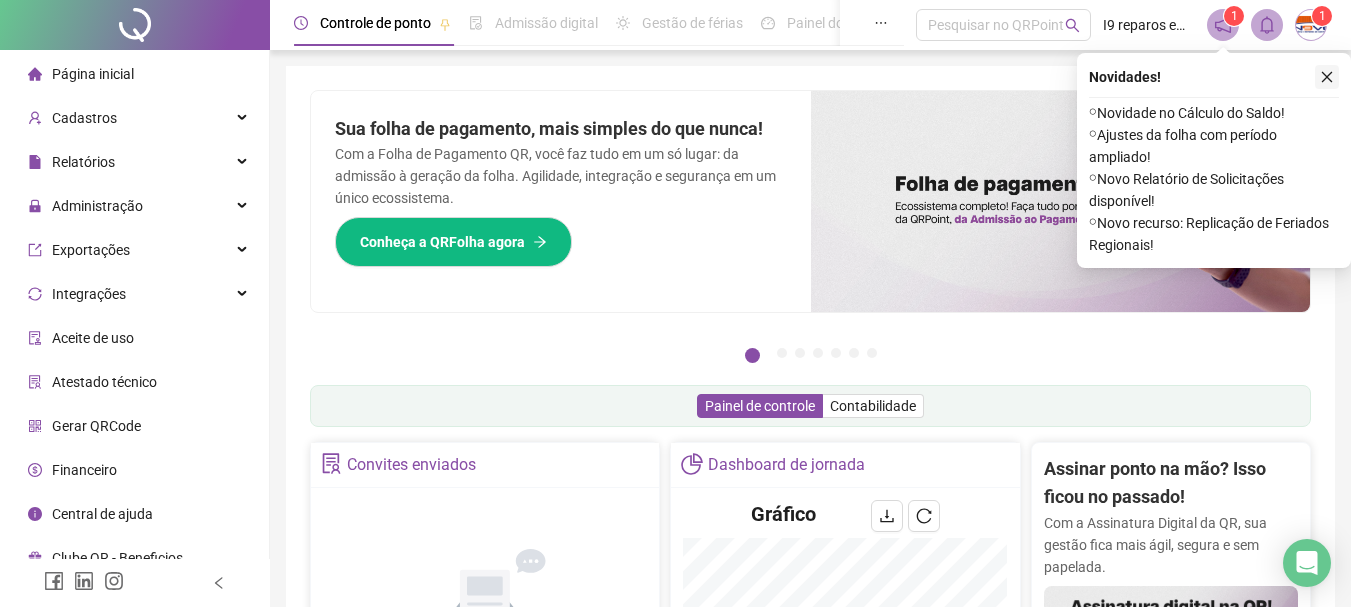 click 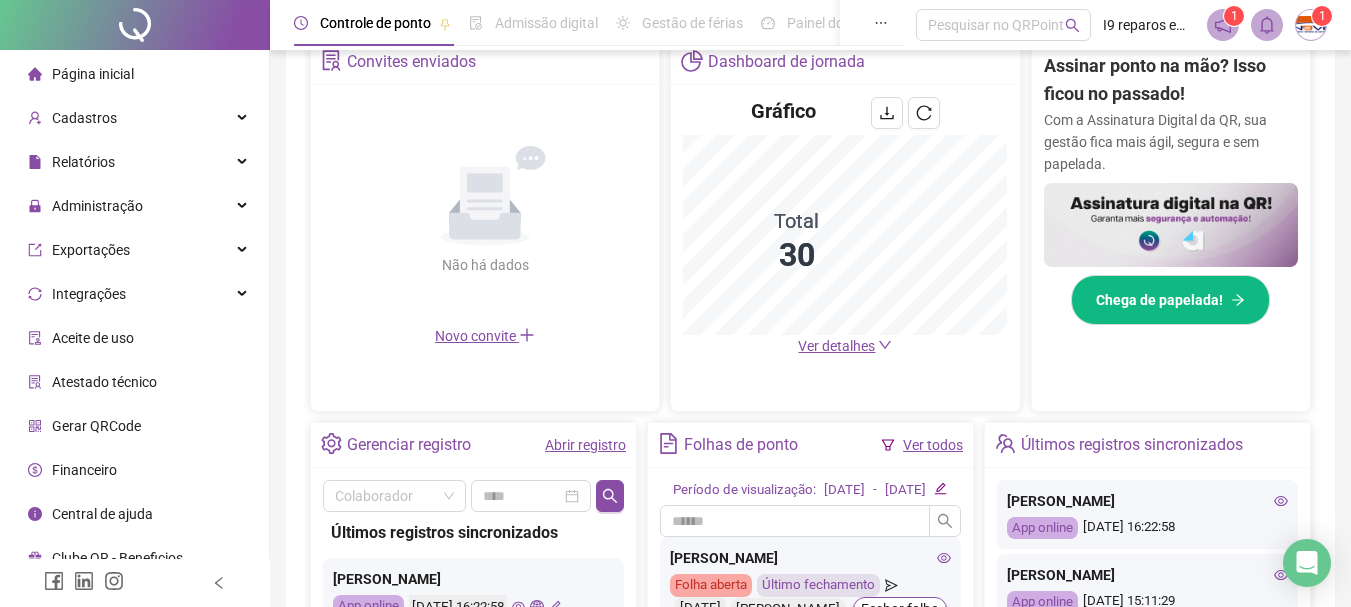 scroll, scrollTop: 600, scrollLeft: 0, axis: vertical 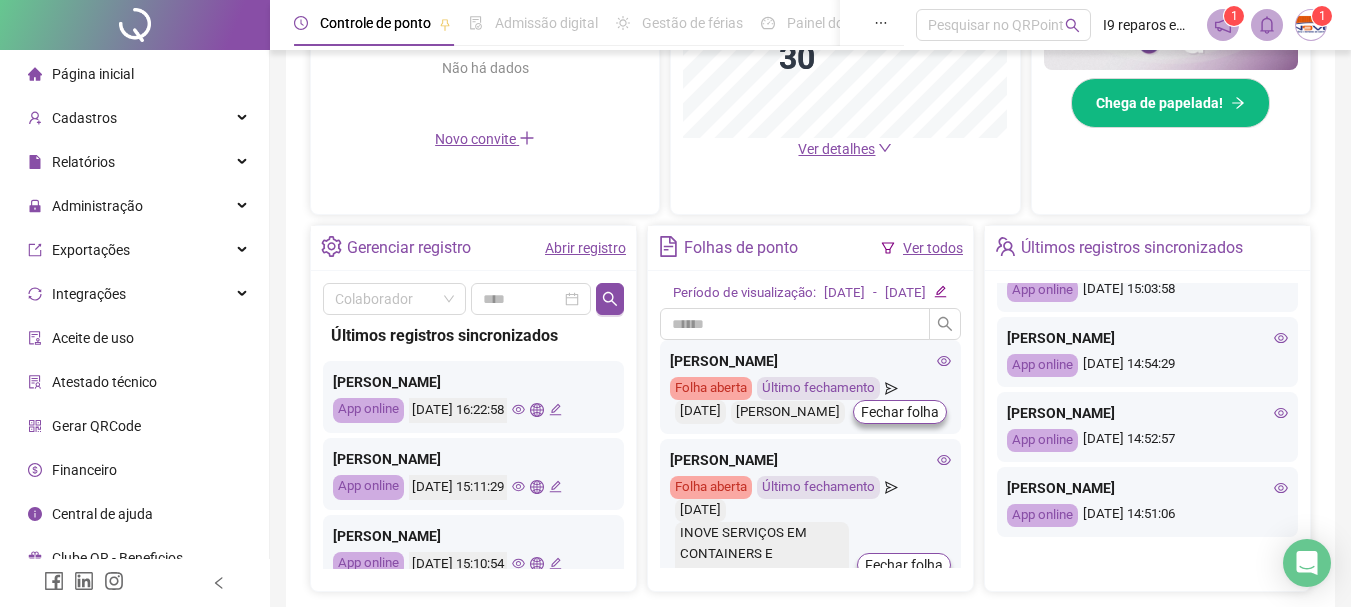 click 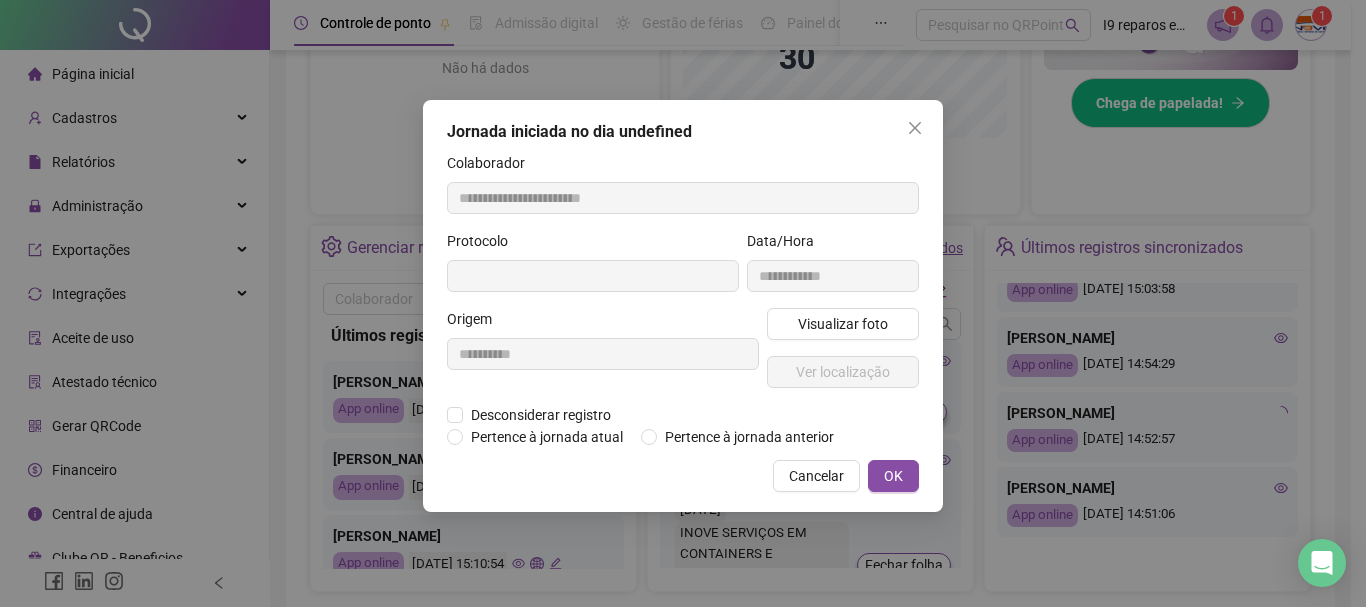 type on "**********" 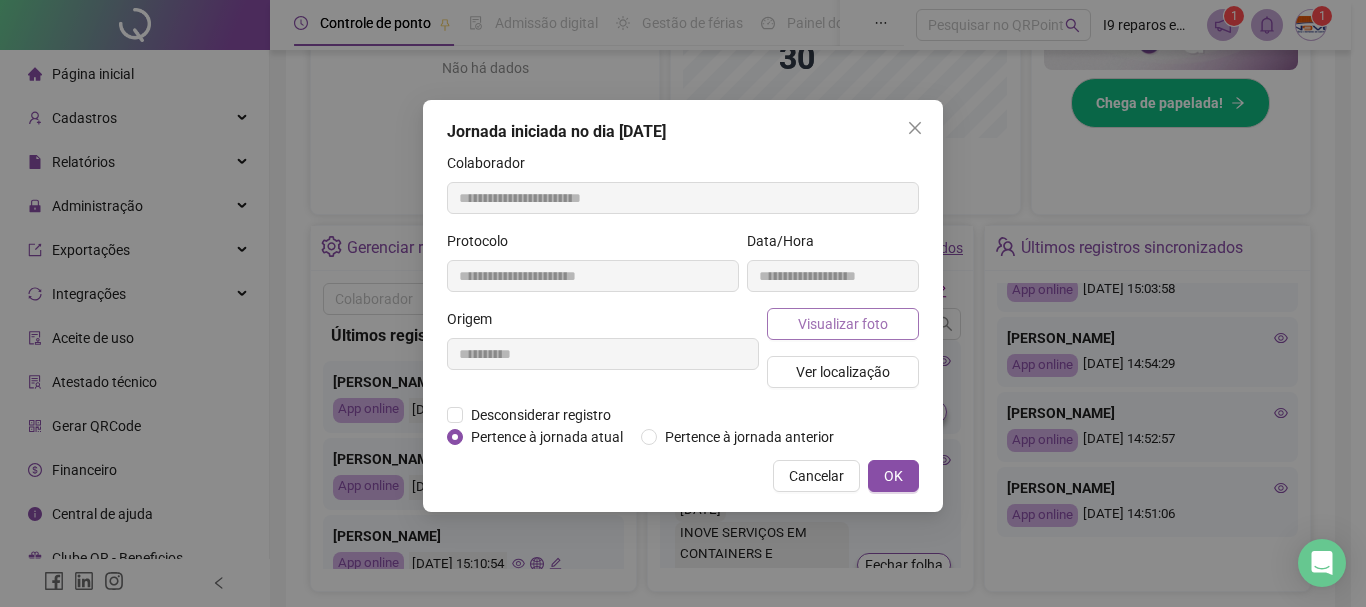 click on "Visualizar foto" at bounding box center [843, 324] 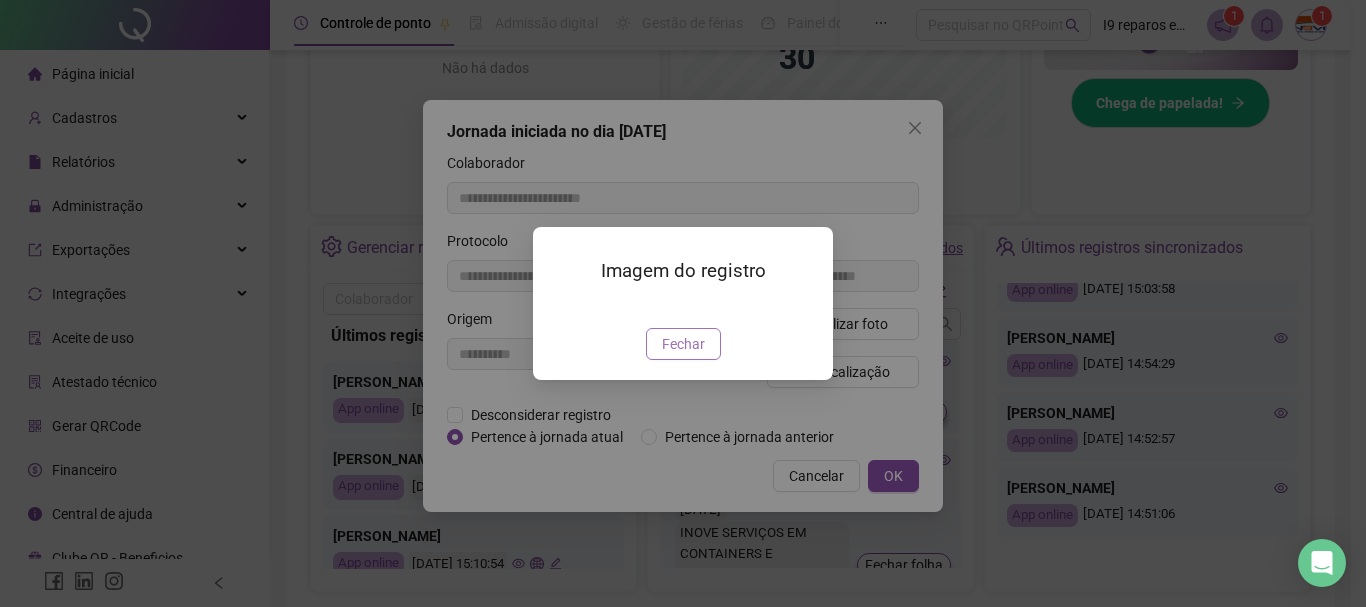 click on "Fechar" at bounding box center (683, 344) 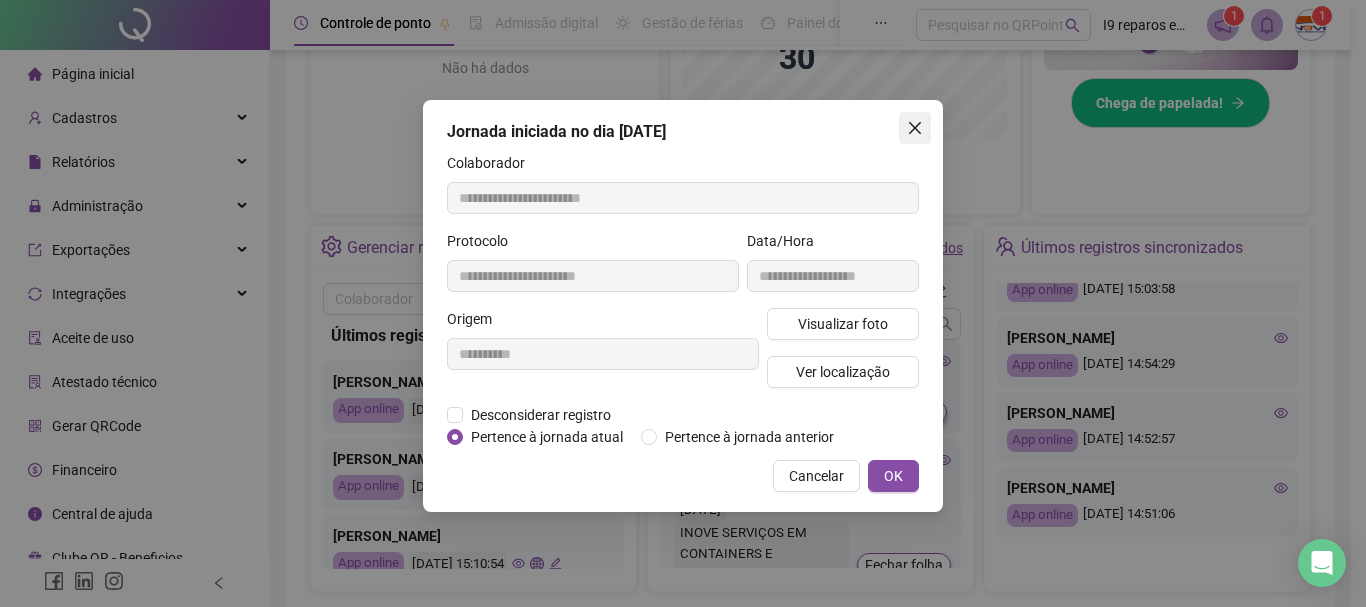 click 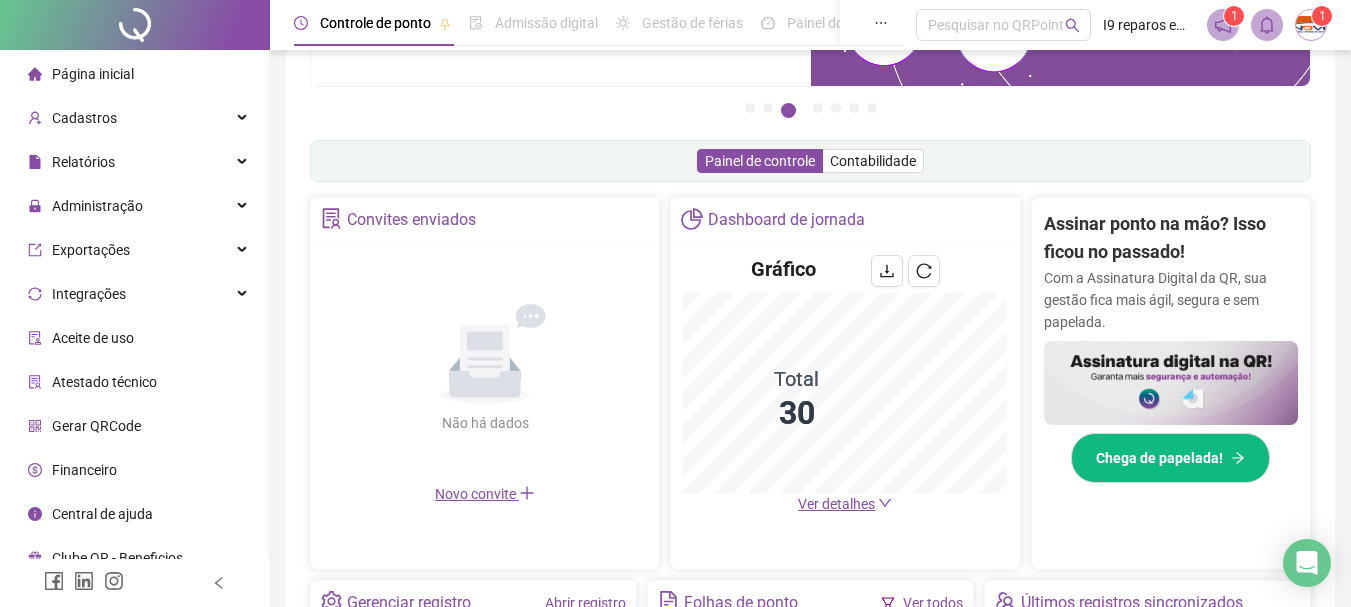 scroll, scrollTop: 200, scrollLeft: 0, axis: vertical 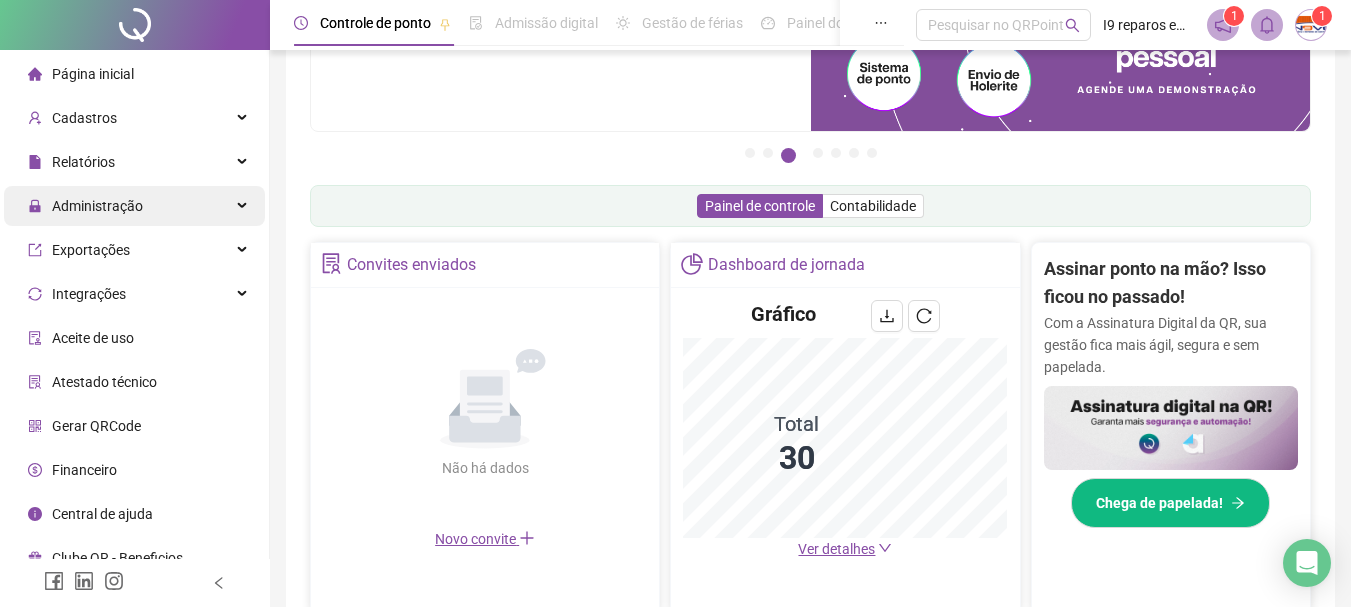 click on "Administração" at bounding box center [134, 206] 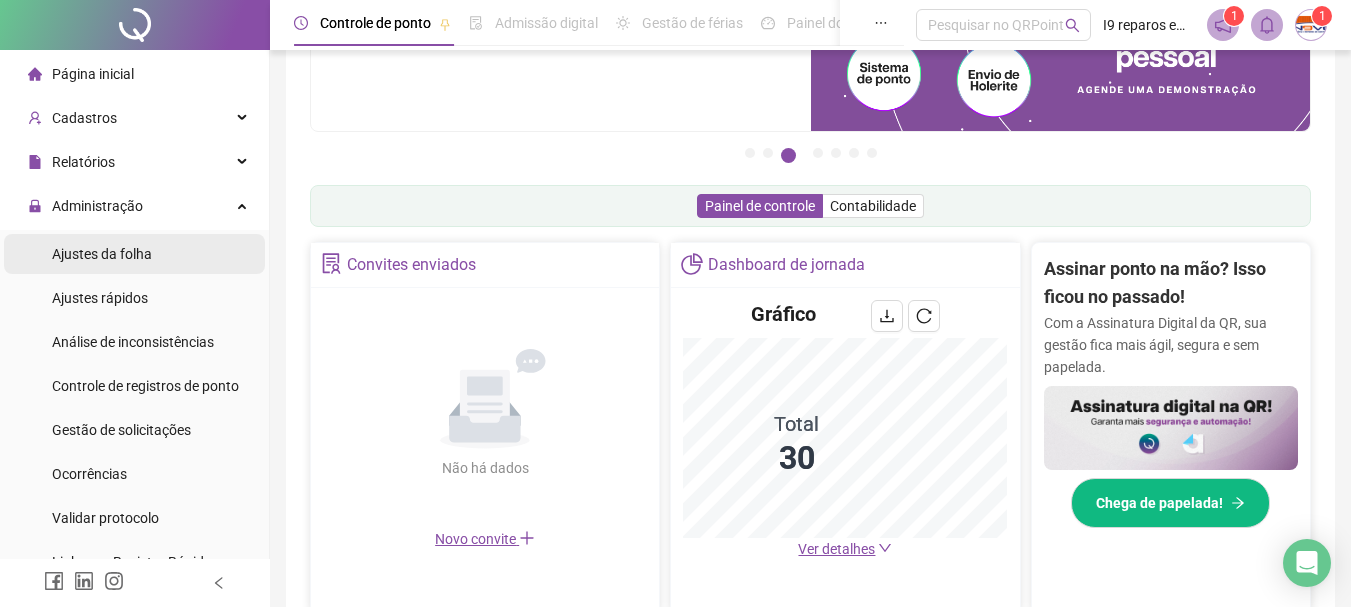 click on "Ajustes da folha" at bounding box center (102, 254) 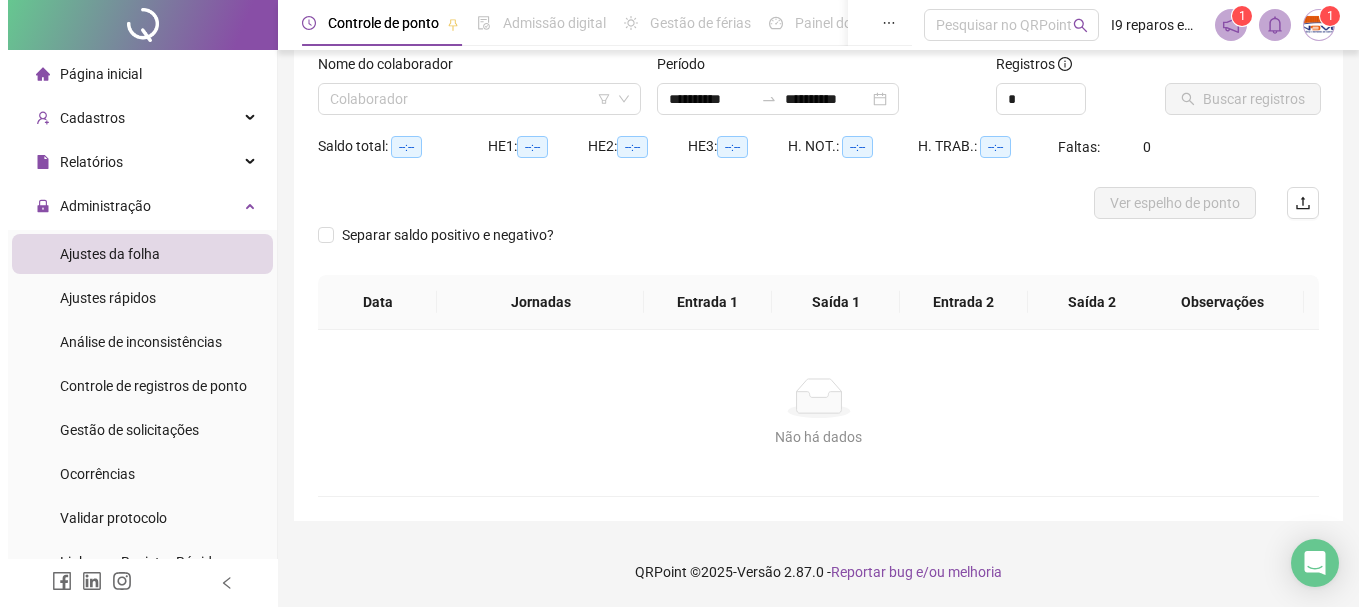 scroll, scrollTop: 131, scrollLeft: 0, axis: vertical 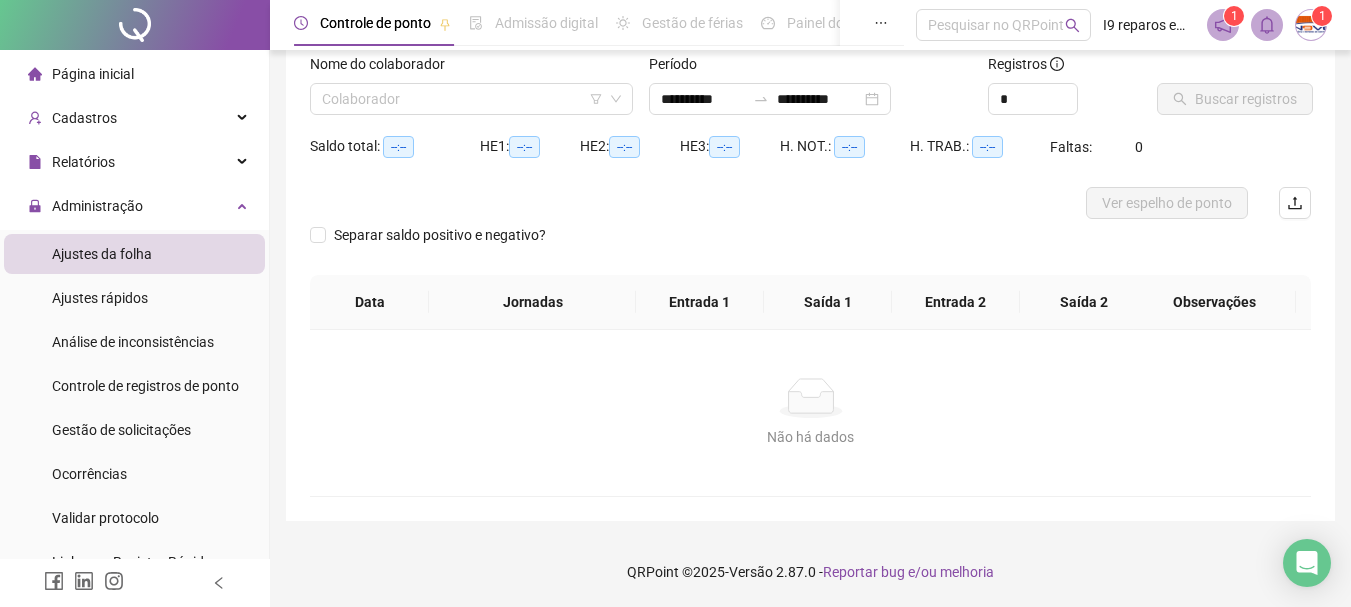 type on "**********" 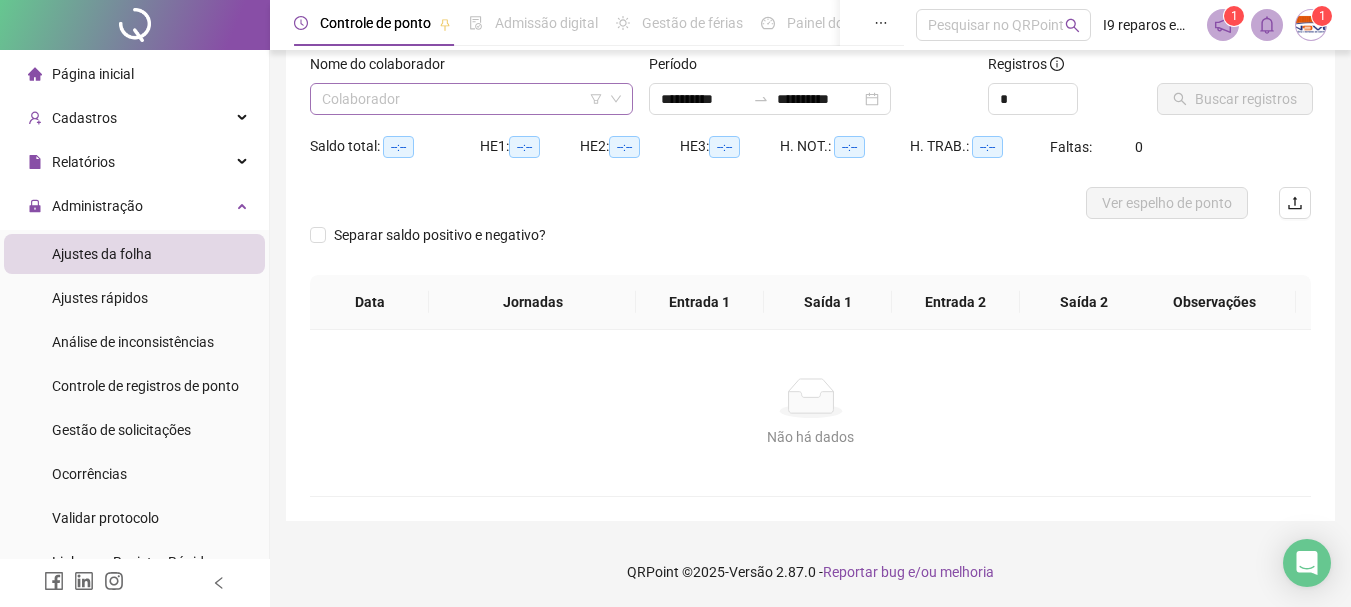 click at bounding box center (465, 99) 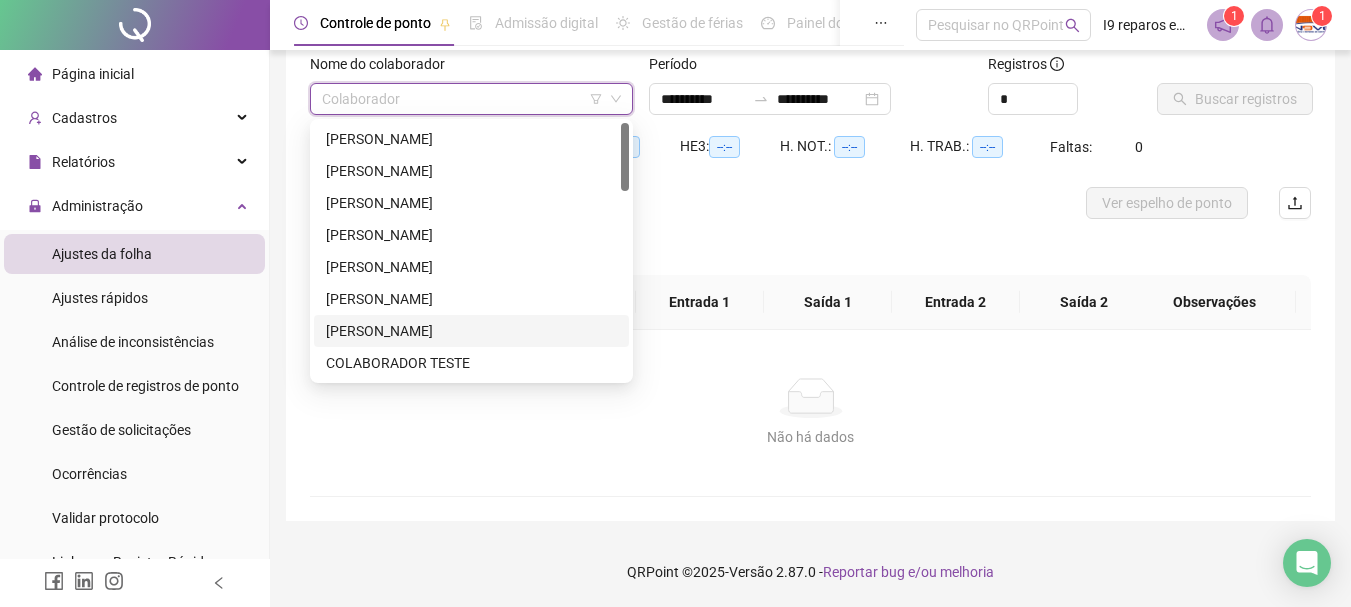 click on "[PERSON_NAME]" at bounding box center (471, 331) 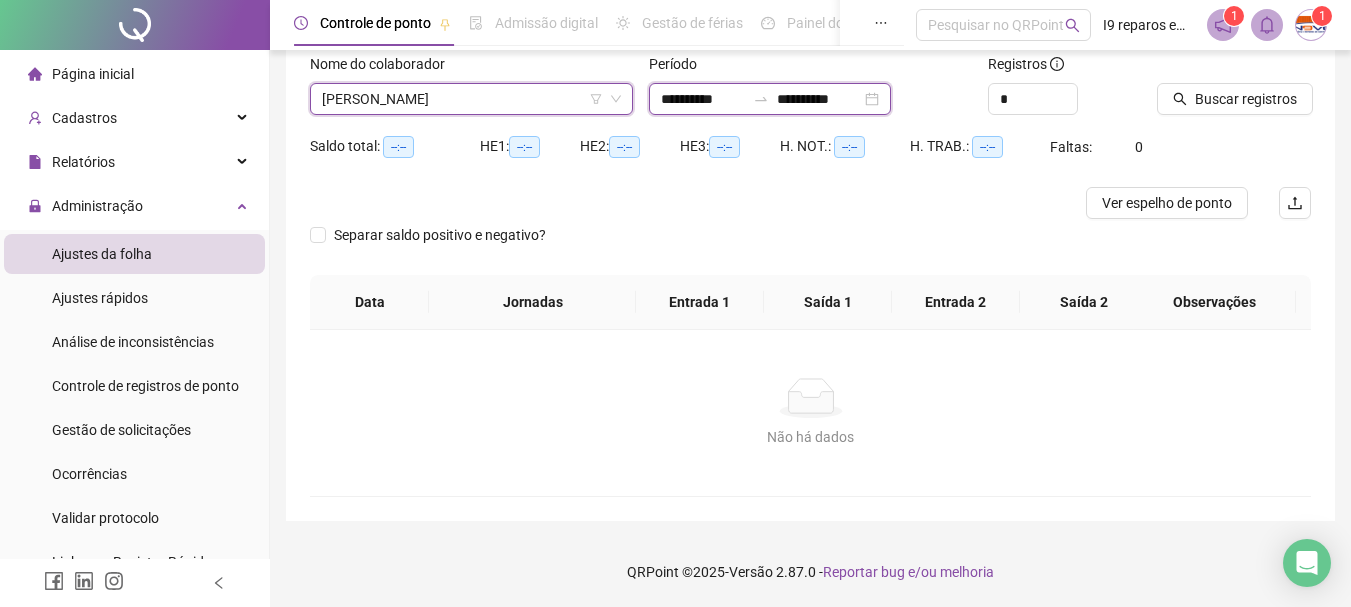 click on "**********" at bounding box center [703, 99] 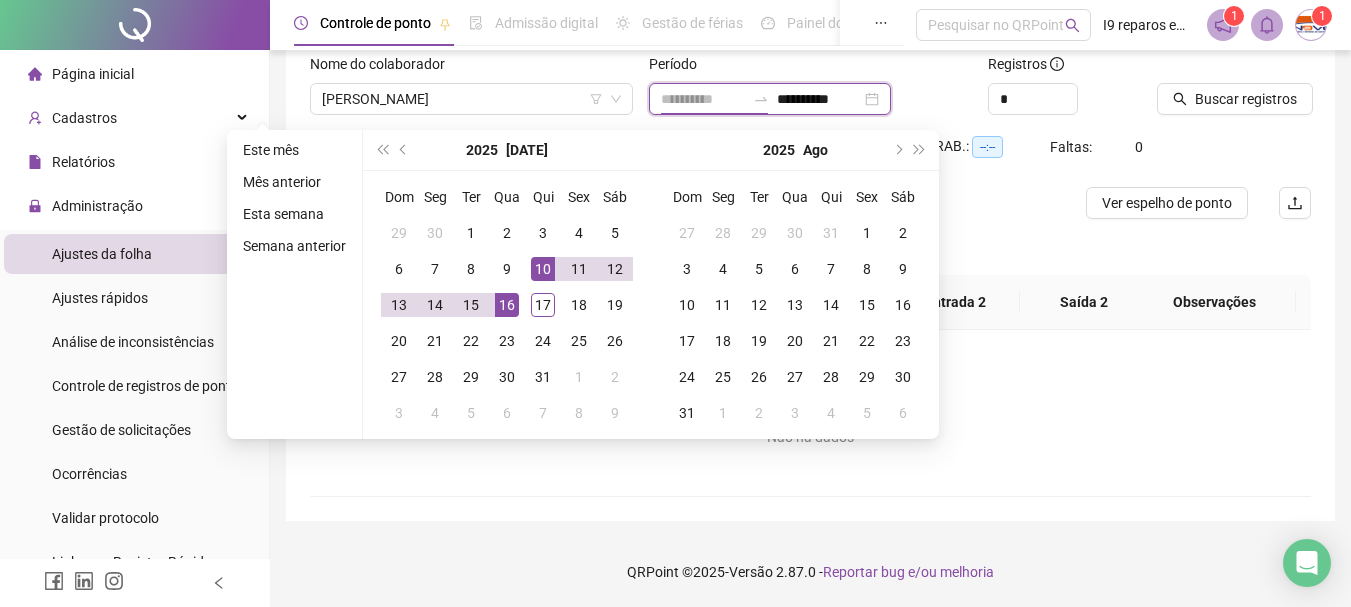 type on "**********" 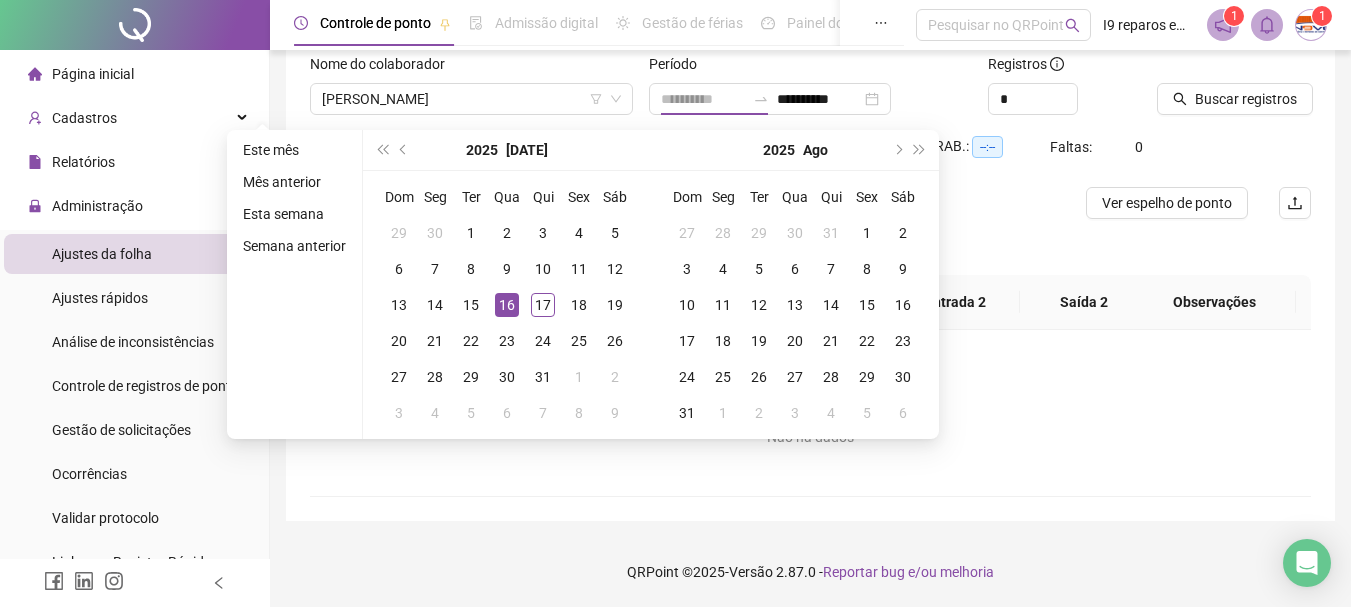 click on "16" at bounding box center [507, 305] 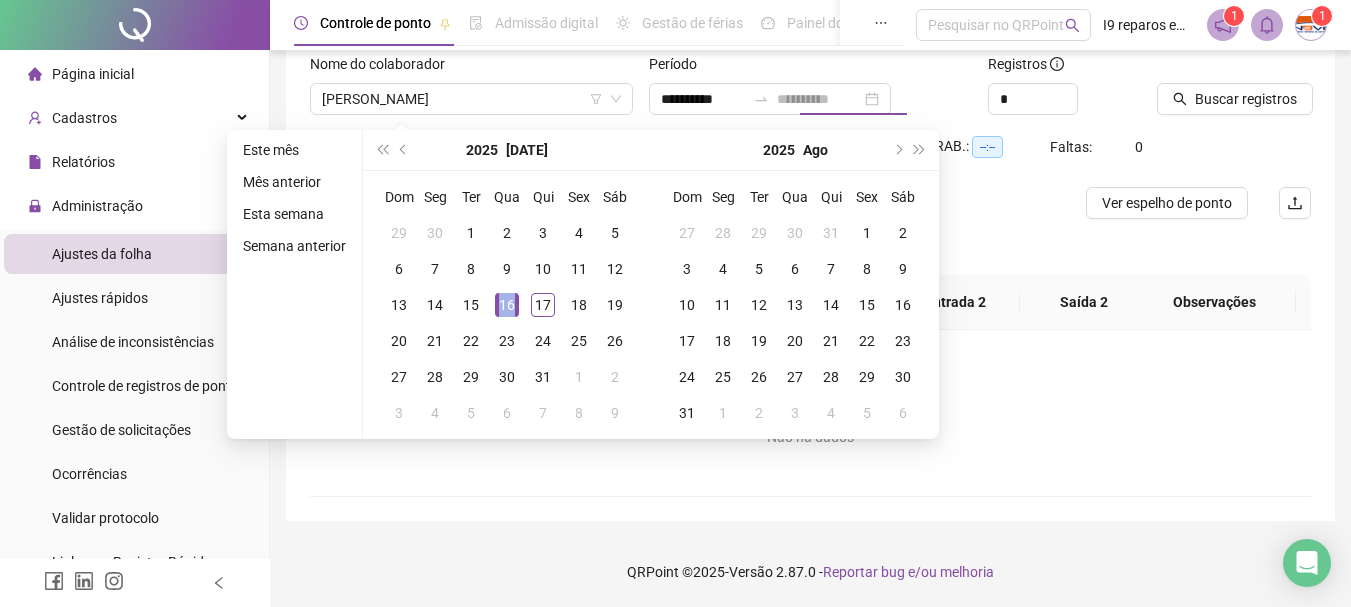 click on "16" at bounding box center (507, 305) 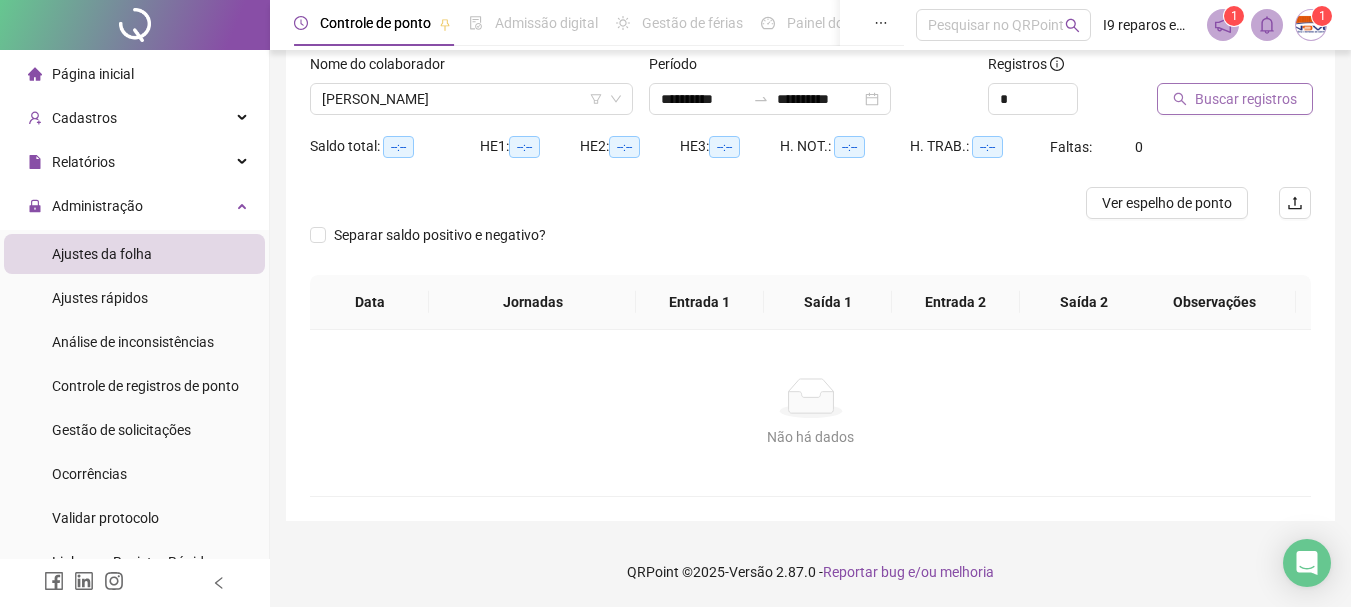click on "Buscar registros" at bounding box center (1246, 99) 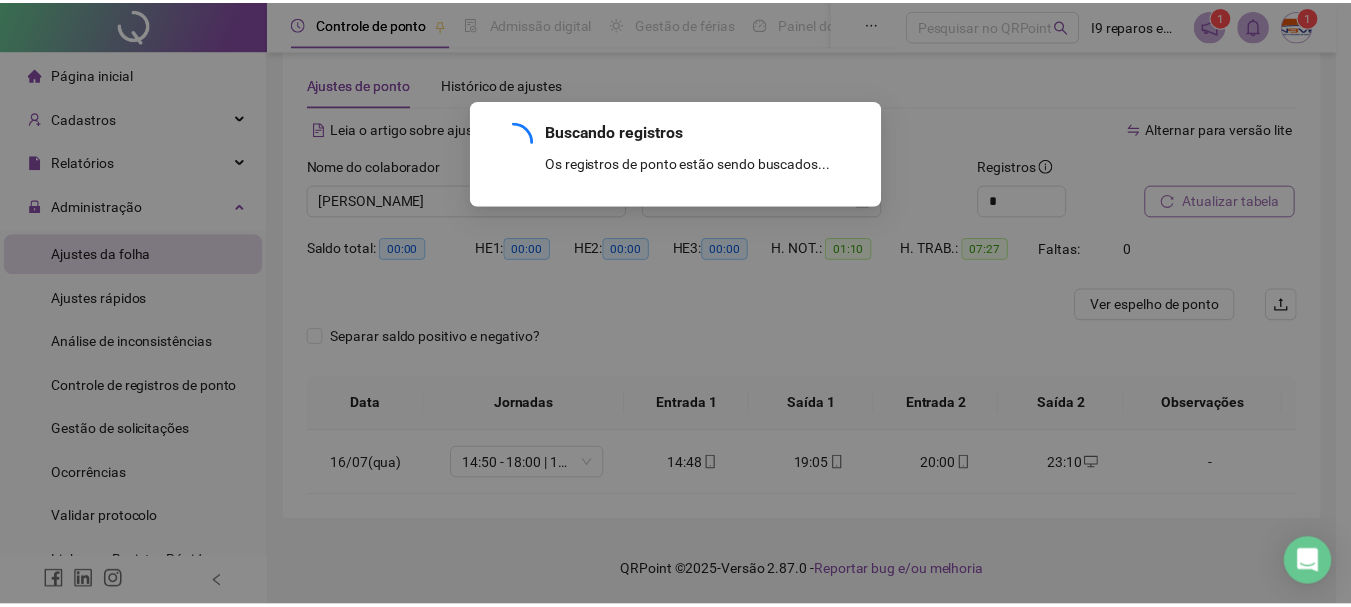 scroll, scrollTop: 29, scrollLeft: 0, axis: vertical 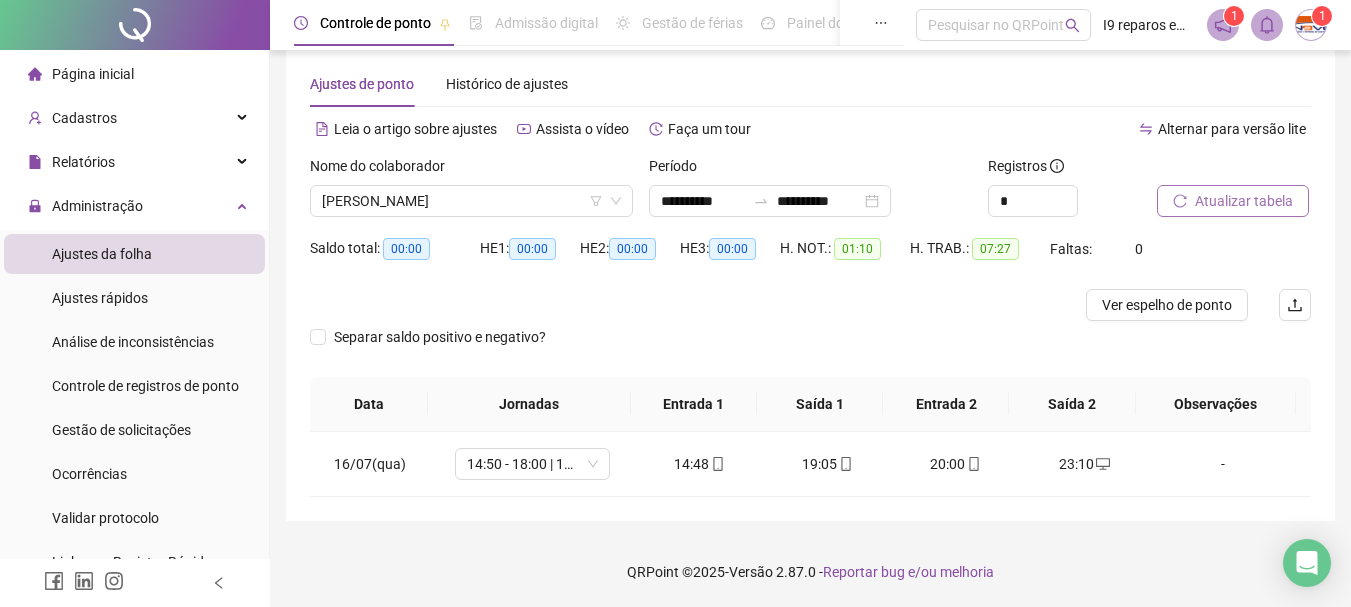 click on "Página inicial" at bounding box center (93, 74) 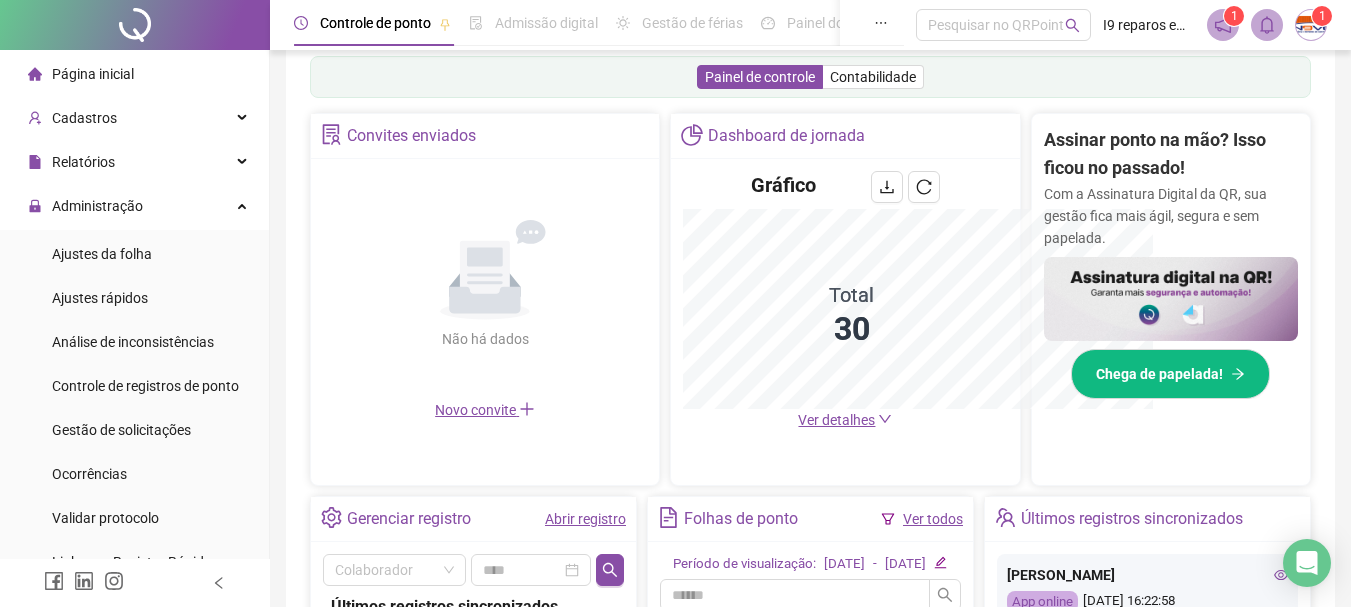 scroll, scrollTop: 624, scrollLeft: 0, axis: vertical 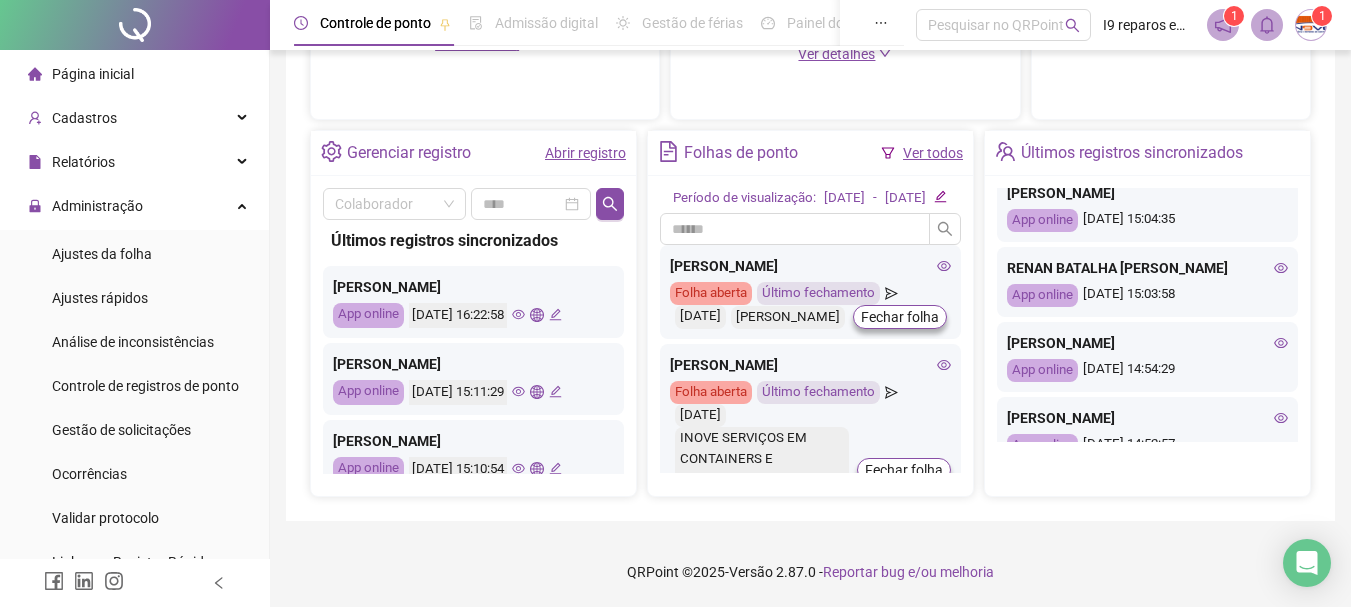 click 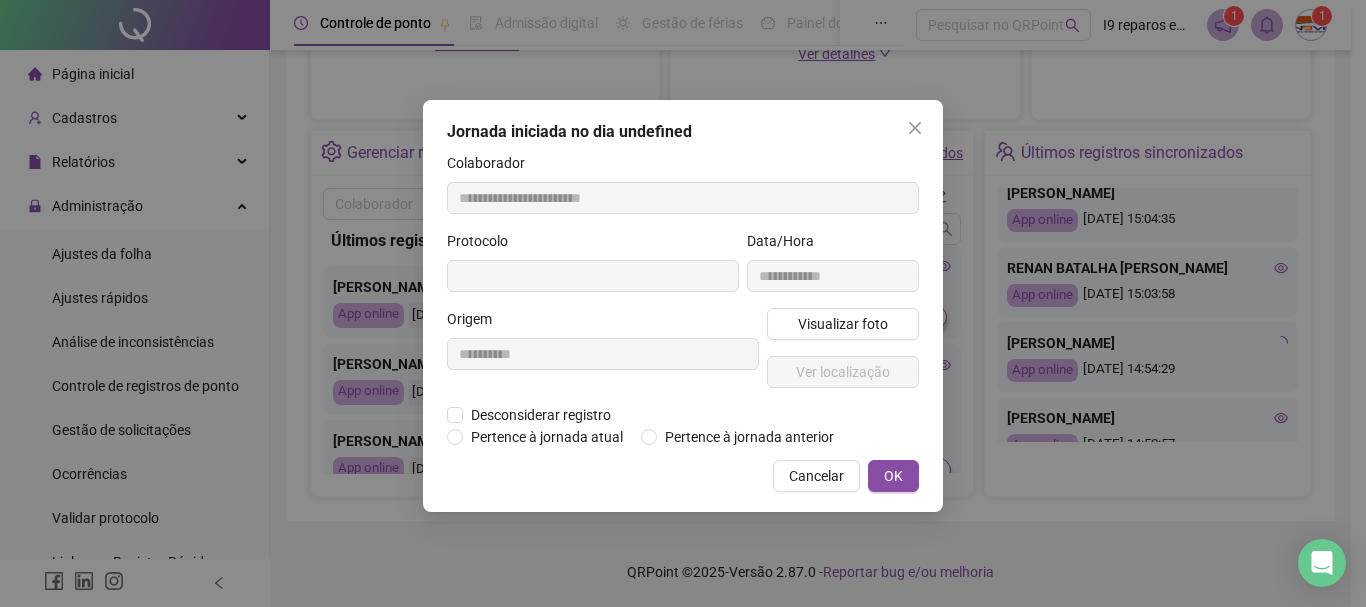 type on "**********" 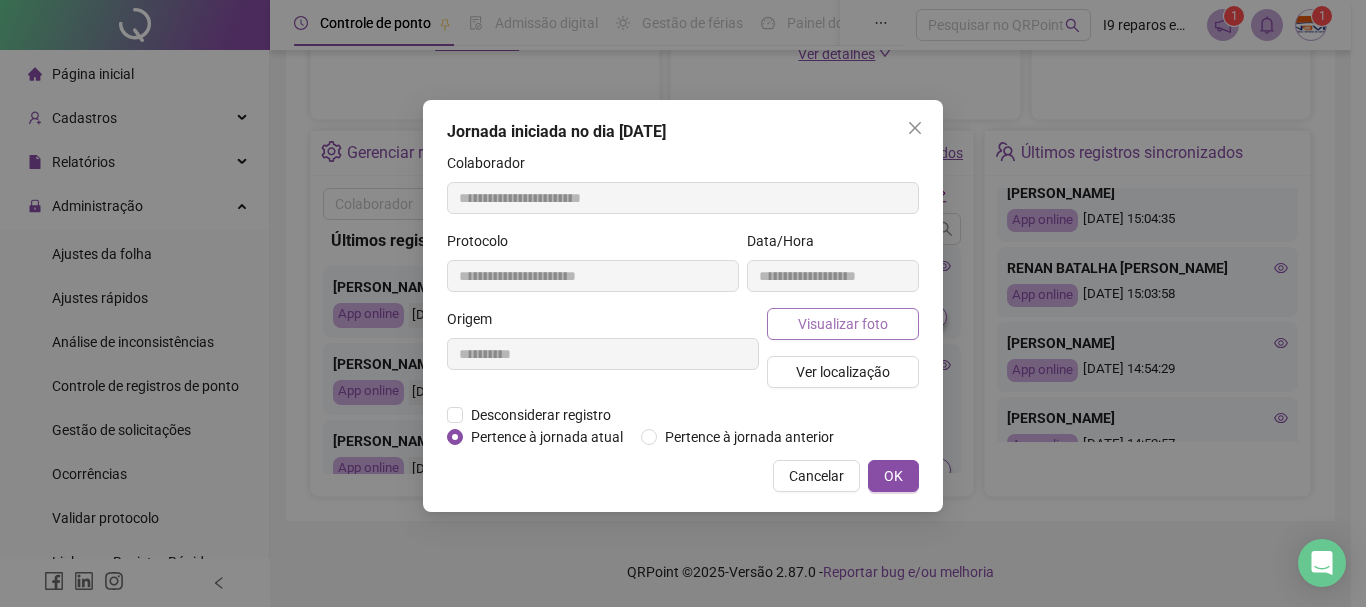 click on "Visualizar foto" at bounding box center [843, 324] 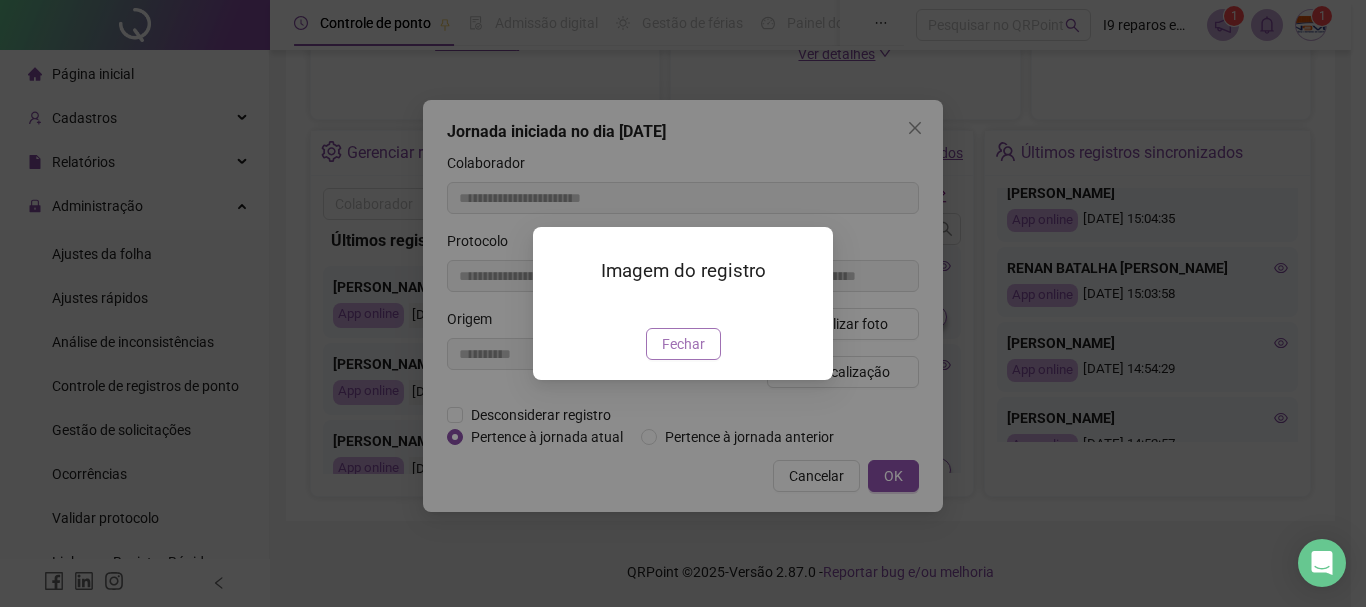 click on "Fechar" at bounding box center [683, 344] 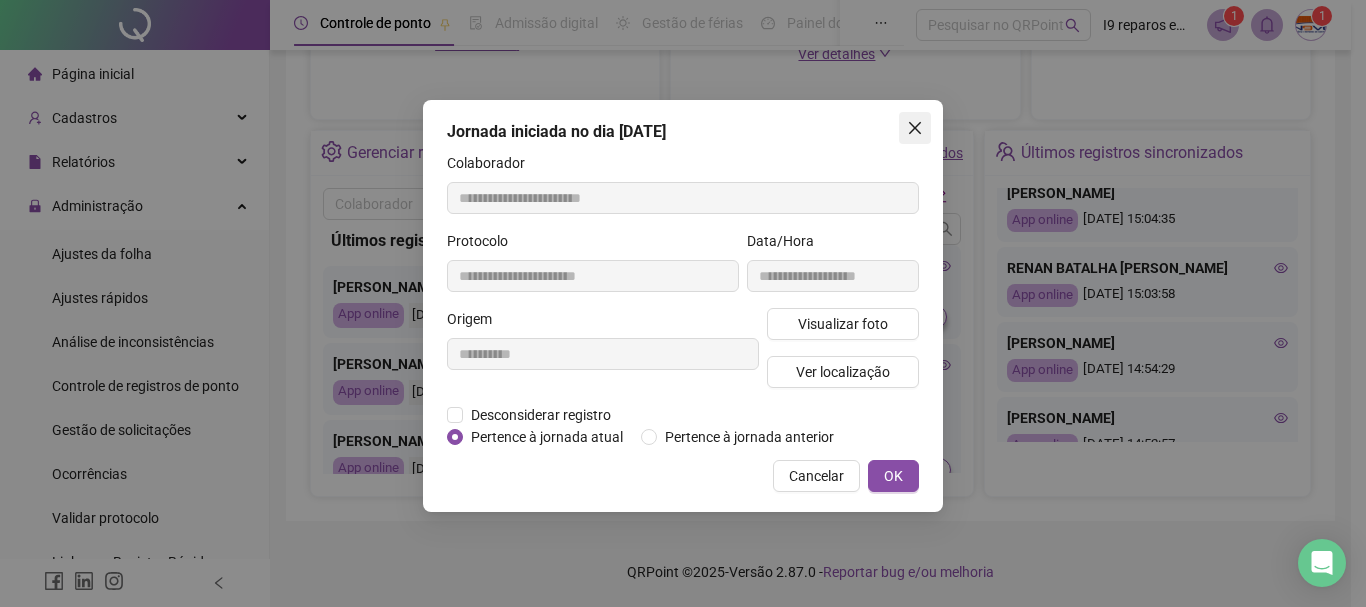 click 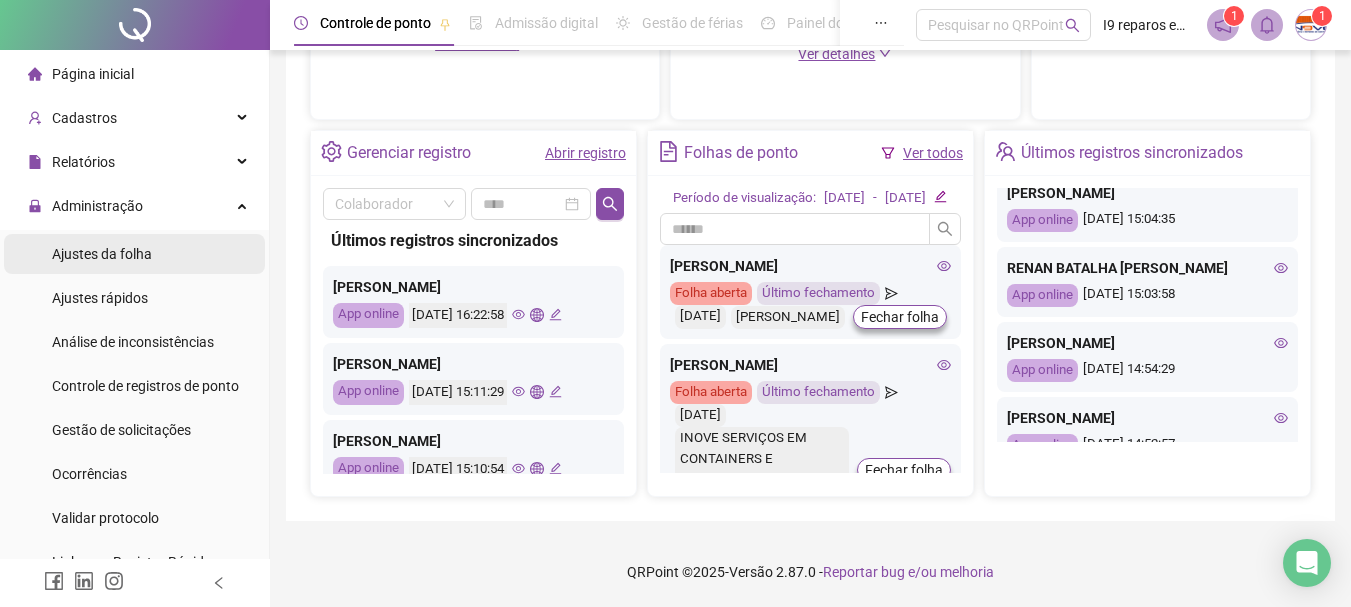 click on "Ajustes da folha" at bounding box center [102, 254] 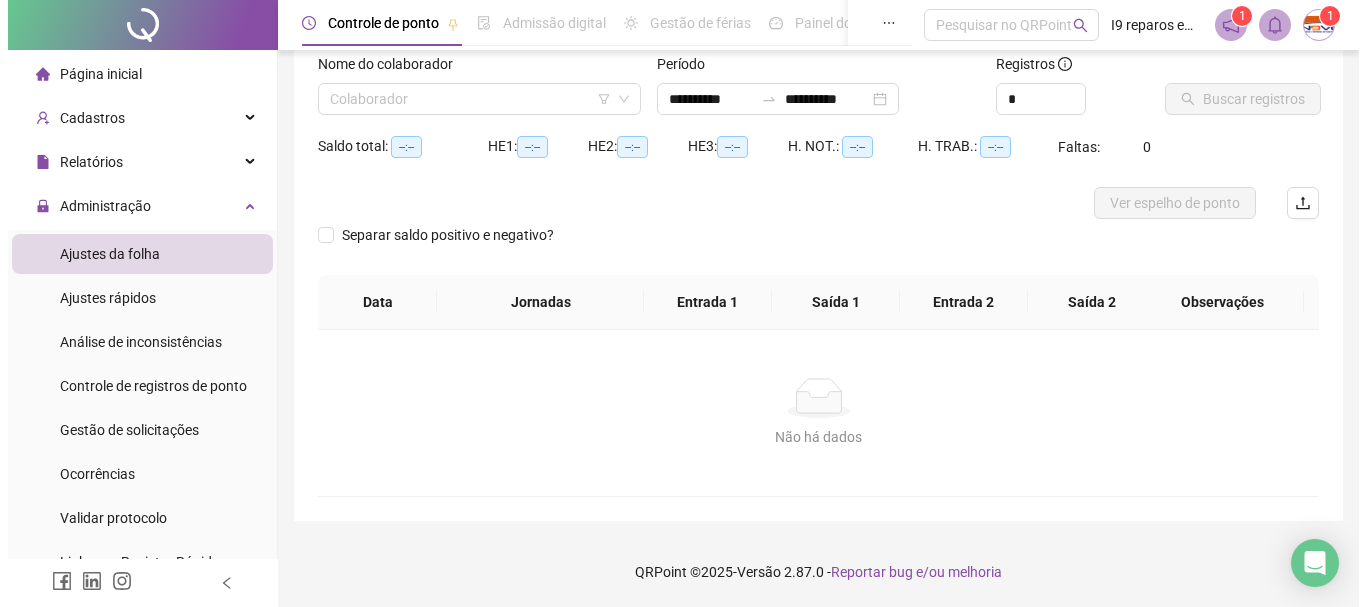 scroll, scrollTop: 131, scrollLeft: 0, axis: vertical 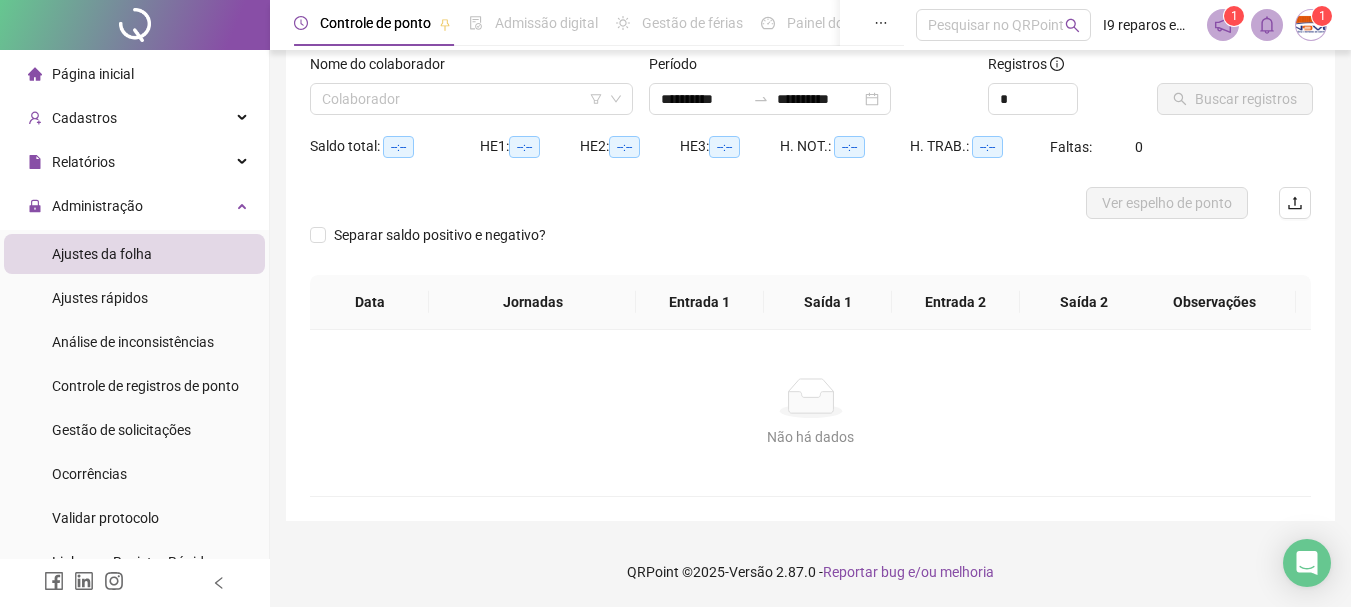 type on "**********" 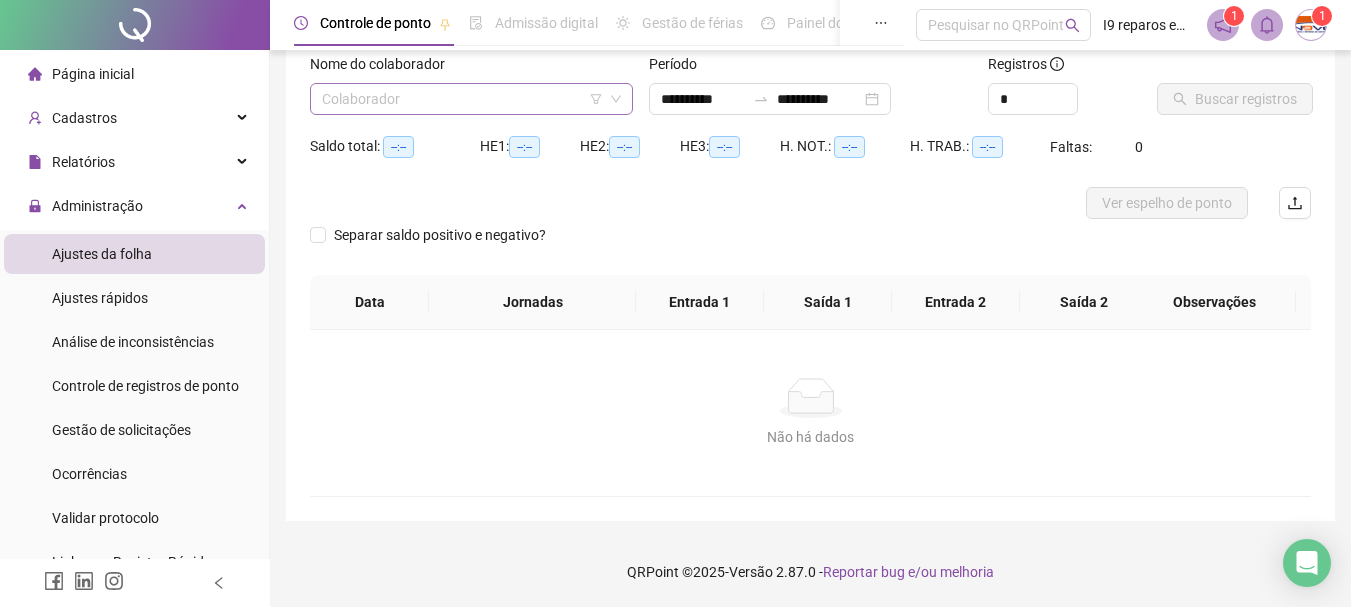 click at bounding box center [465, 99] 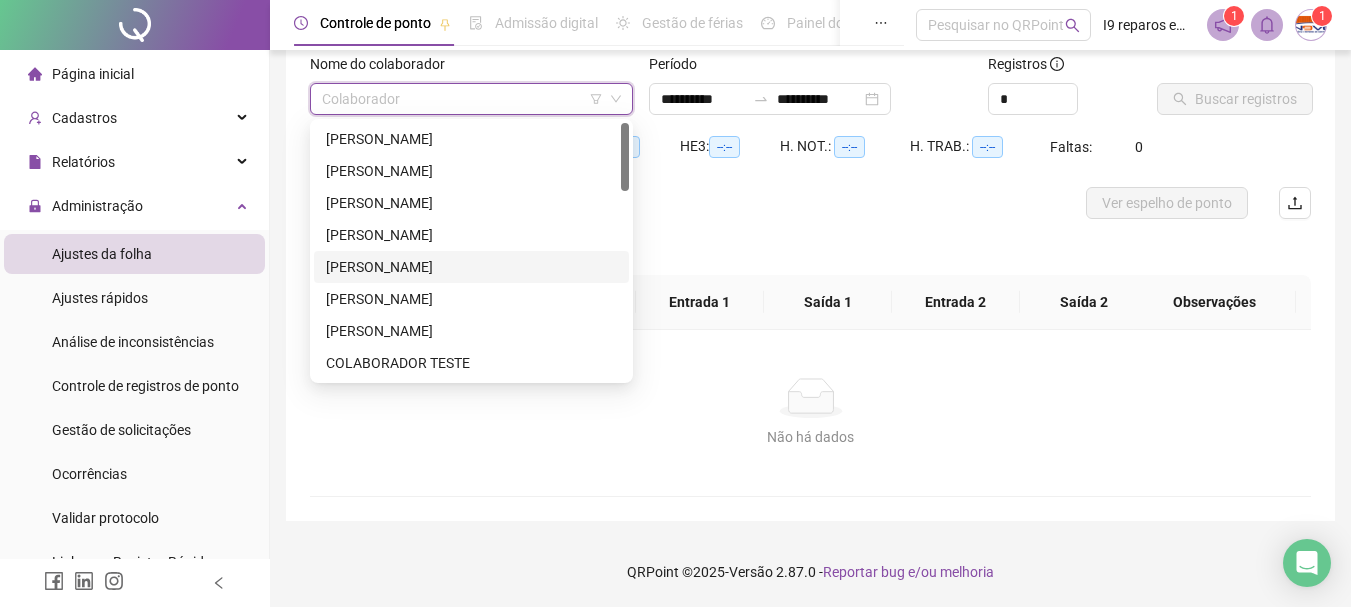click on "[PERSON_NAME]" at bounding box center [471, 267] 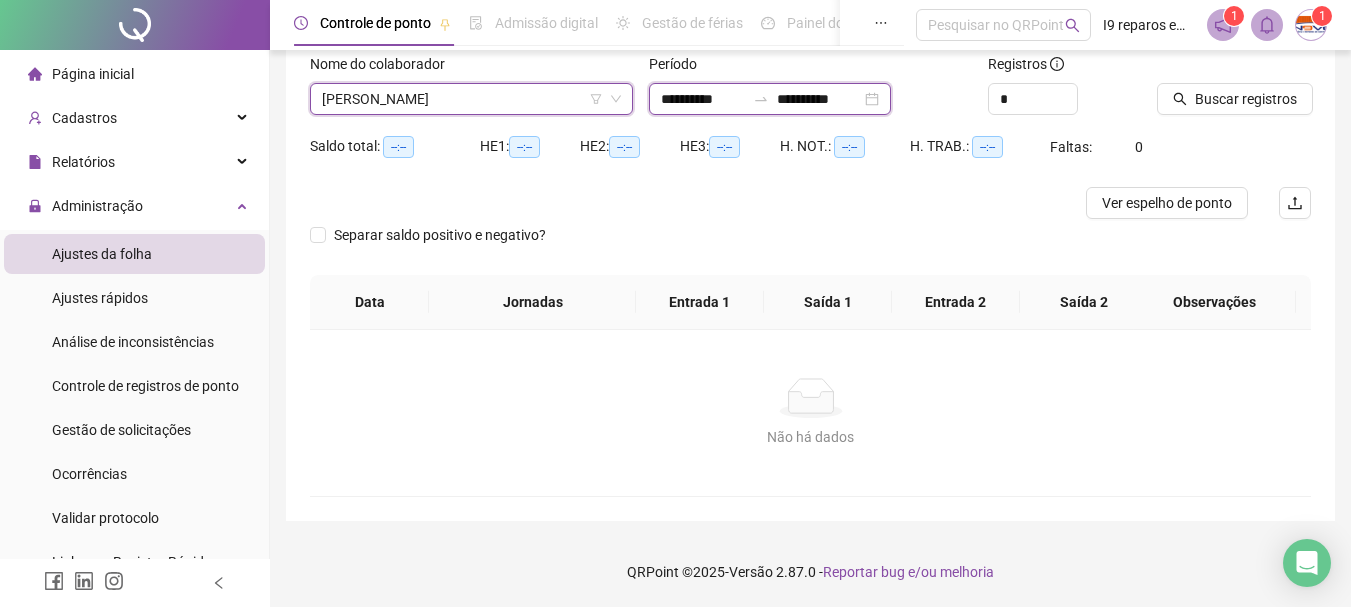 click on "**********" at bounding box center [703, 99] 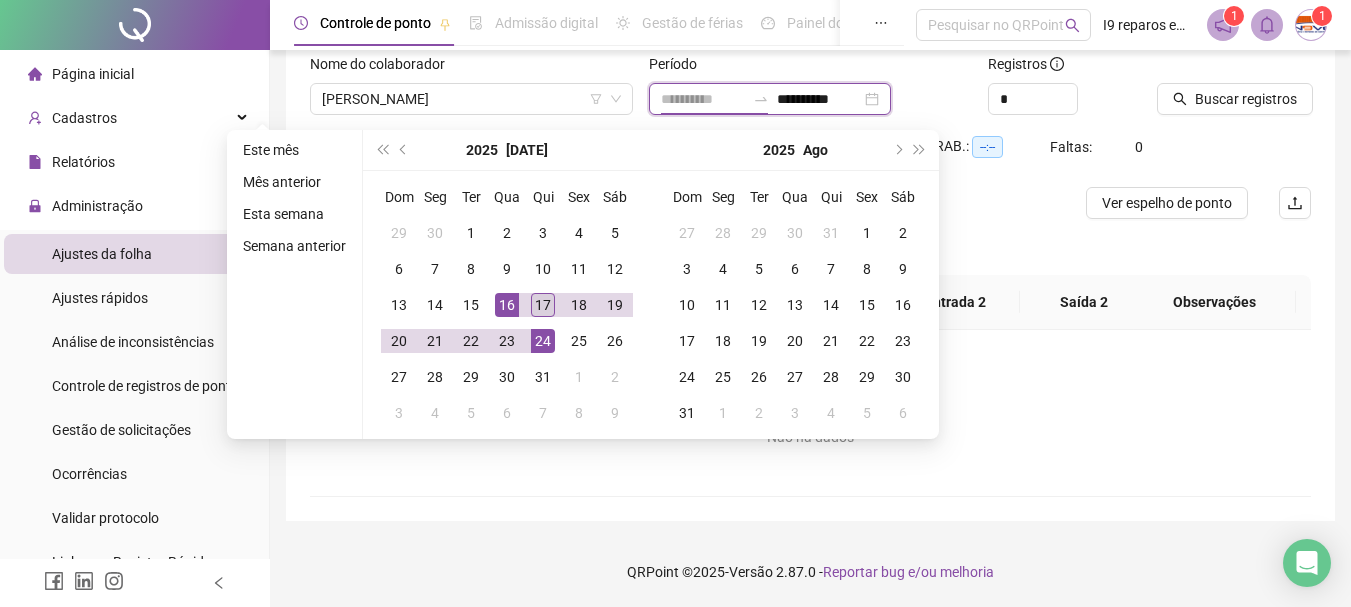 type on "**********" 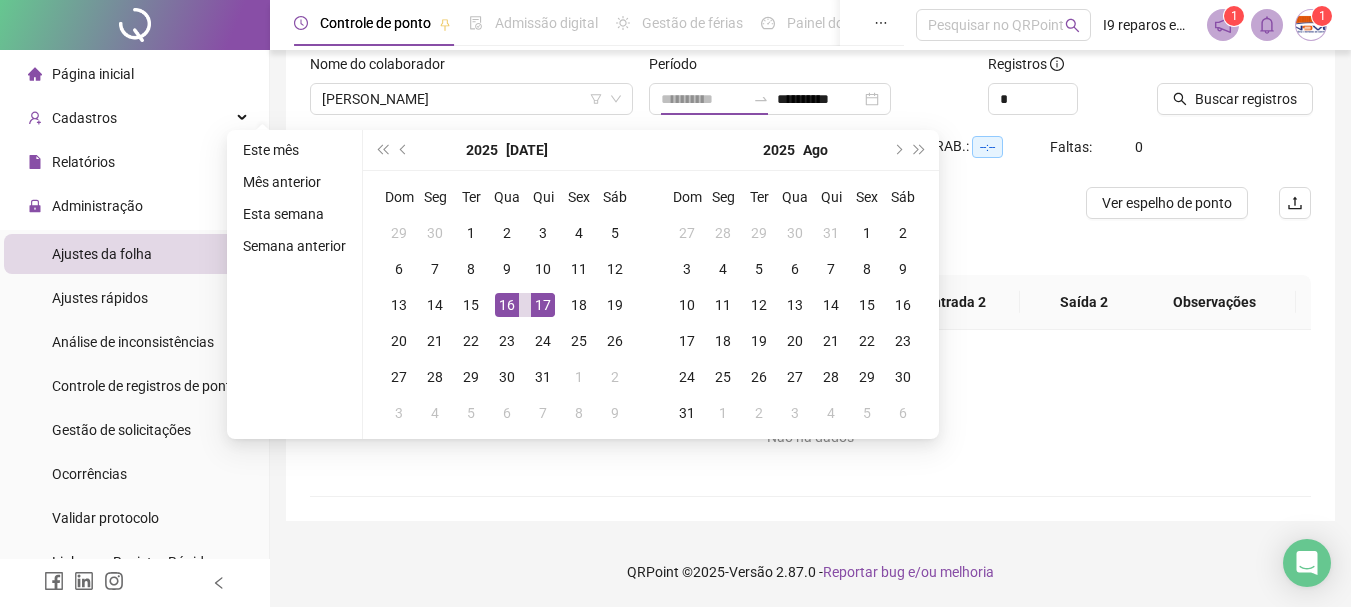 click on "17" at bounding box center (543, 305) 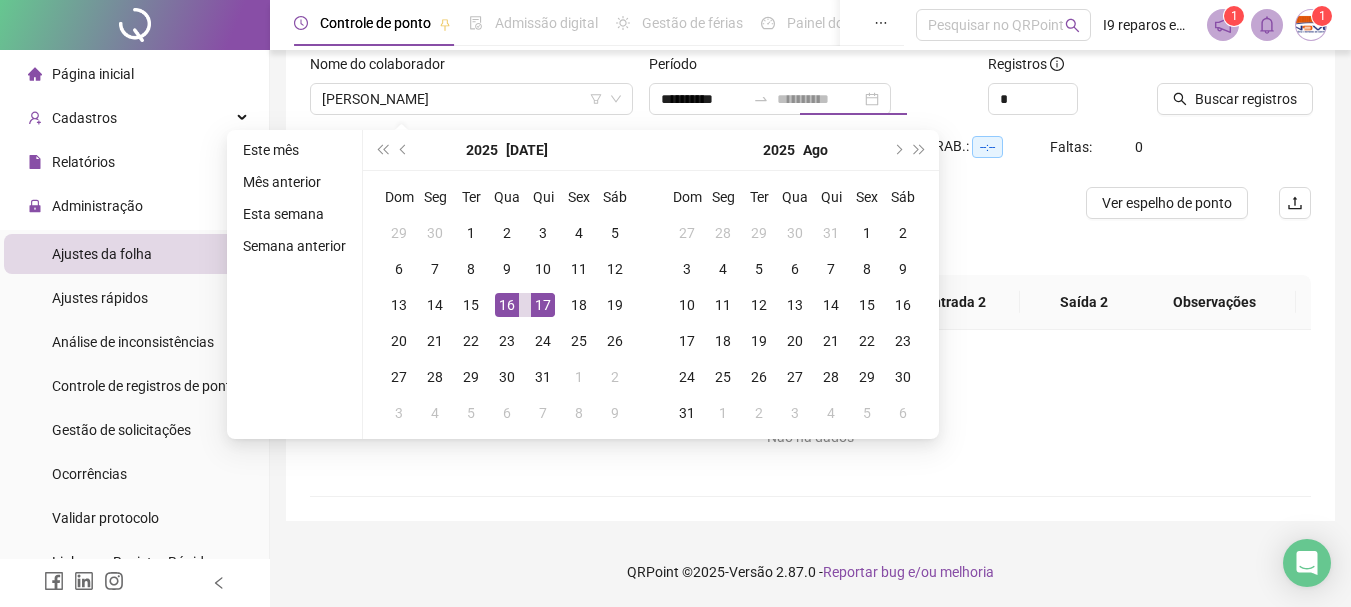 click on "17" at bounding box center (543, 305) 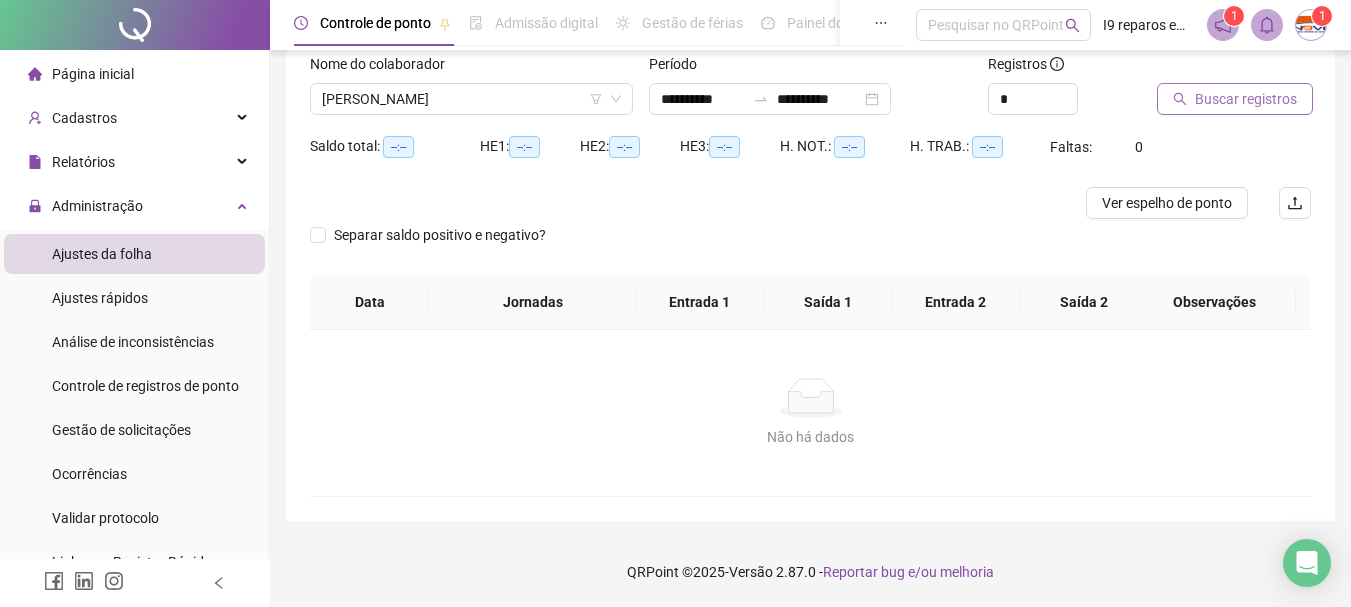 click on "Buscar registros" at bounding box center [1235, 99] 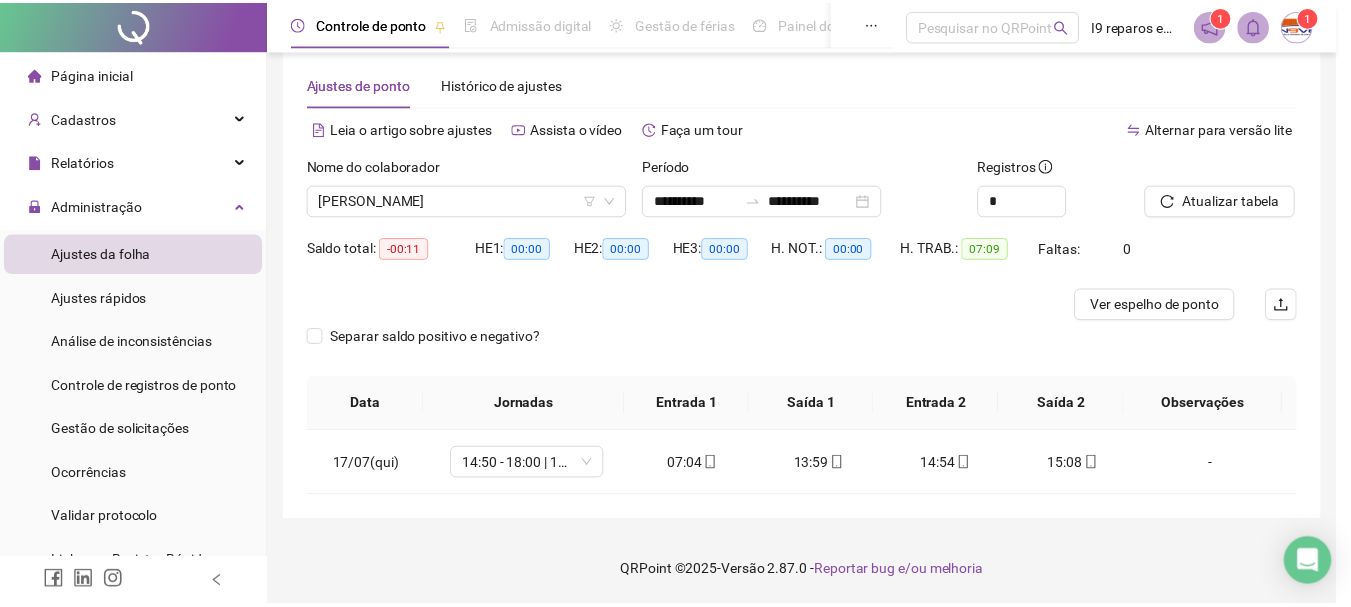 scroll, scrollTop: 29, scrollLeft: 0, axis: vertical 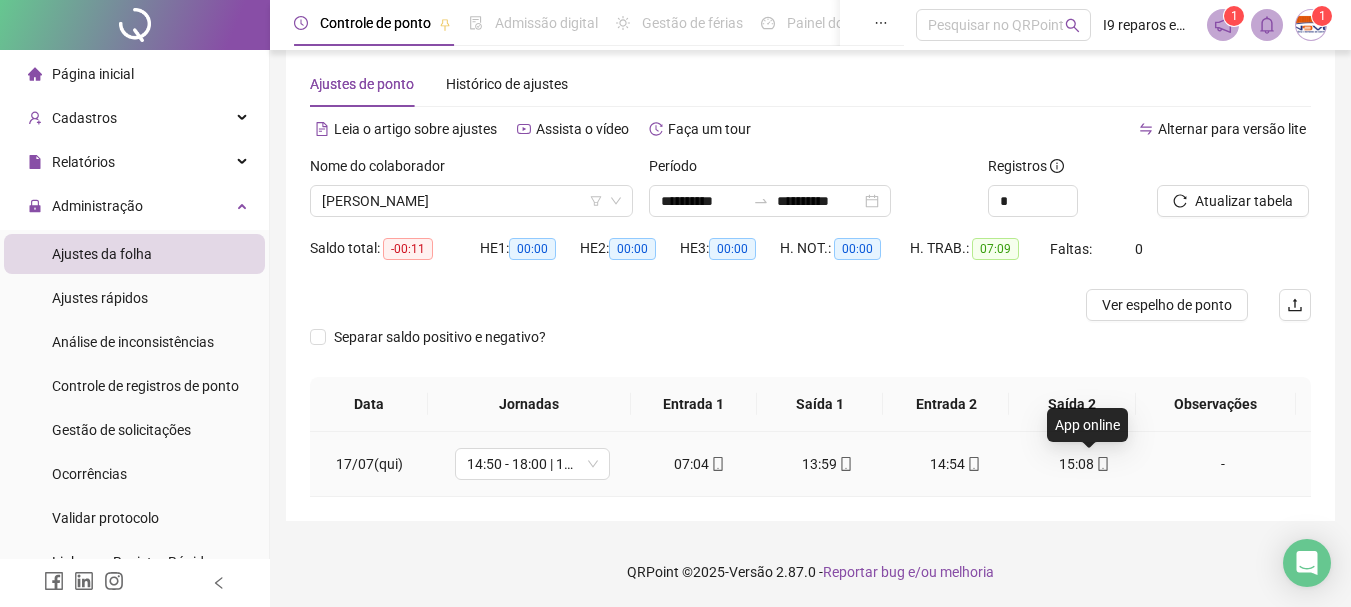 click 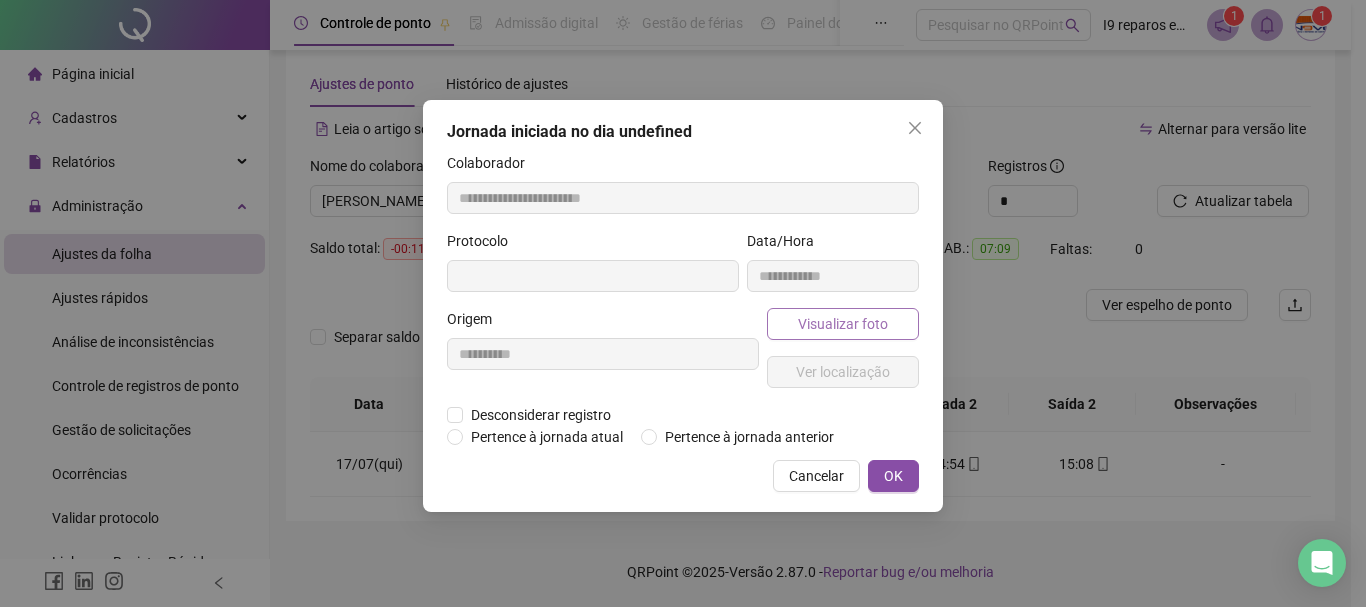 click on "Visualizar foto" at bounding box center [843, 324] 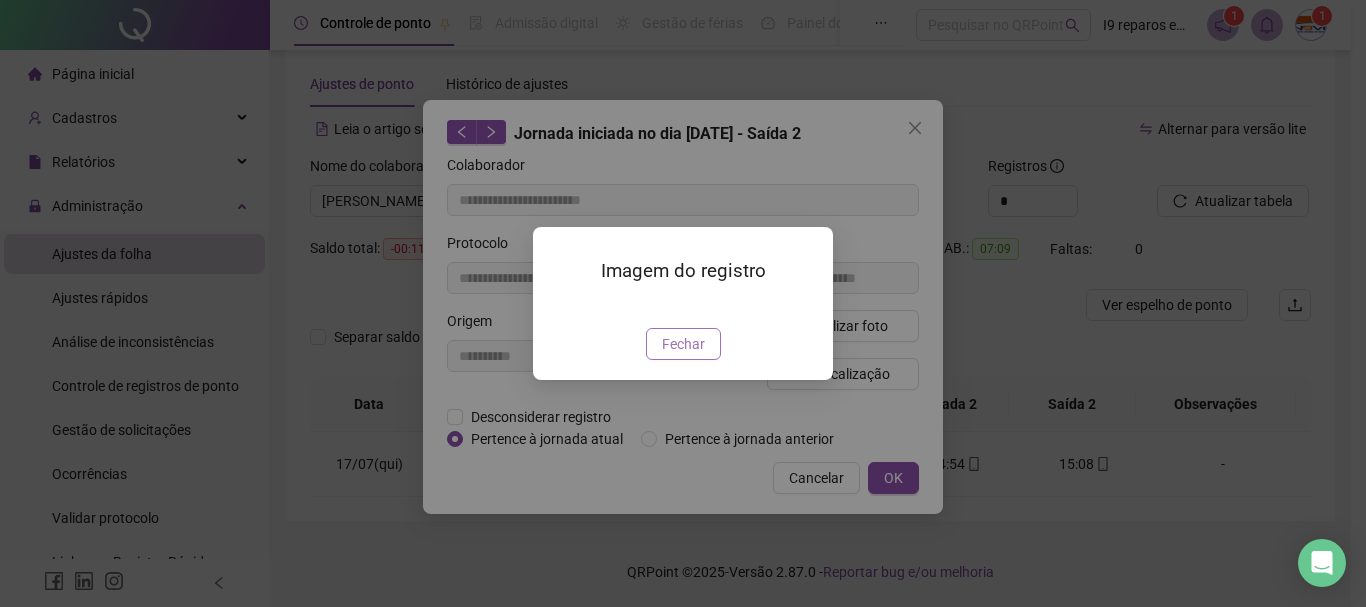 click on "Fechar" at bounding box center [683, 344] 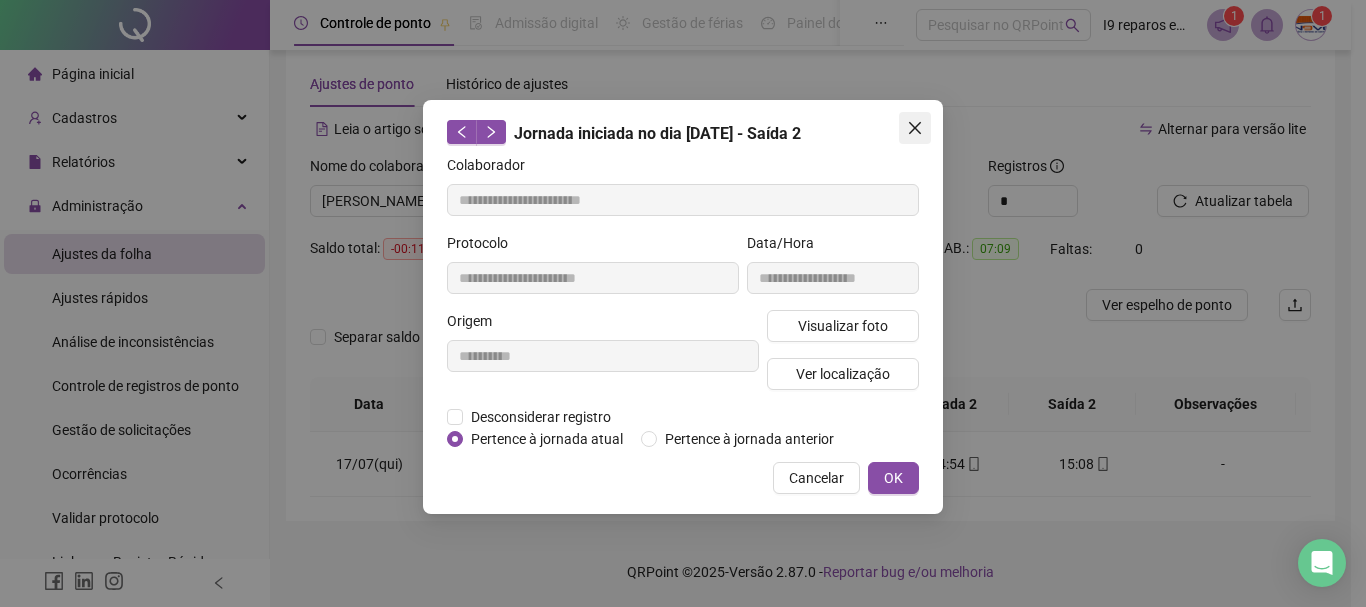 click 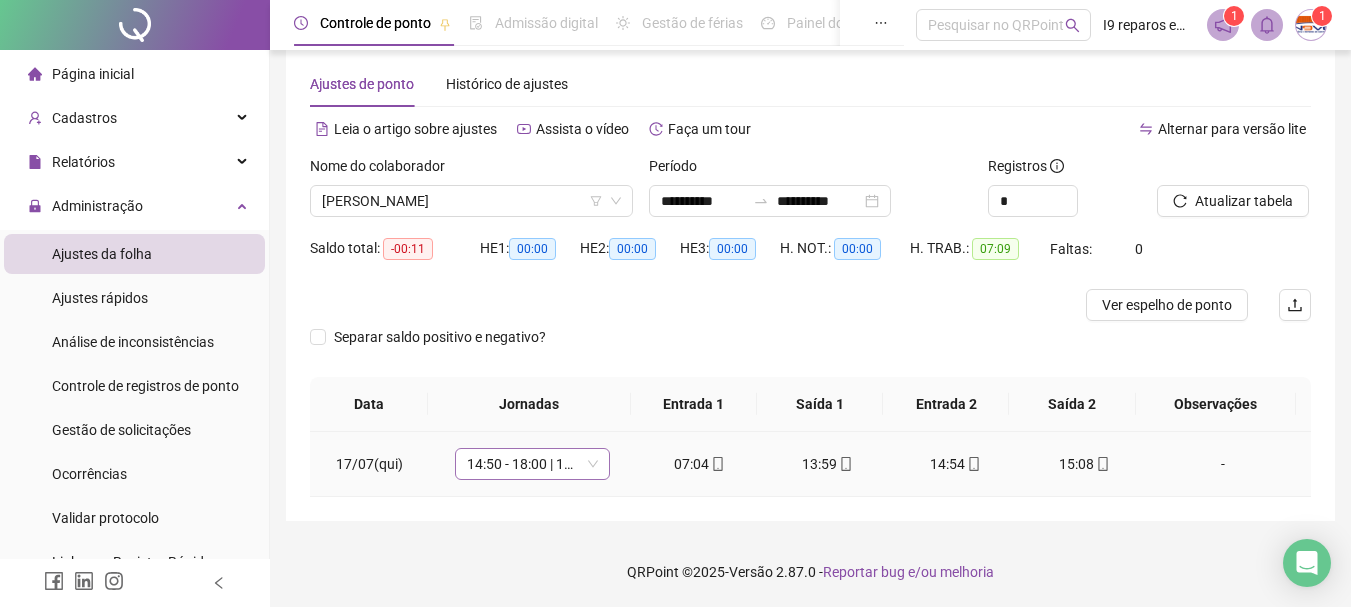 click on "14:50 - 18:00 | 19:00 - 23:10" at bounding box center [532, 464] 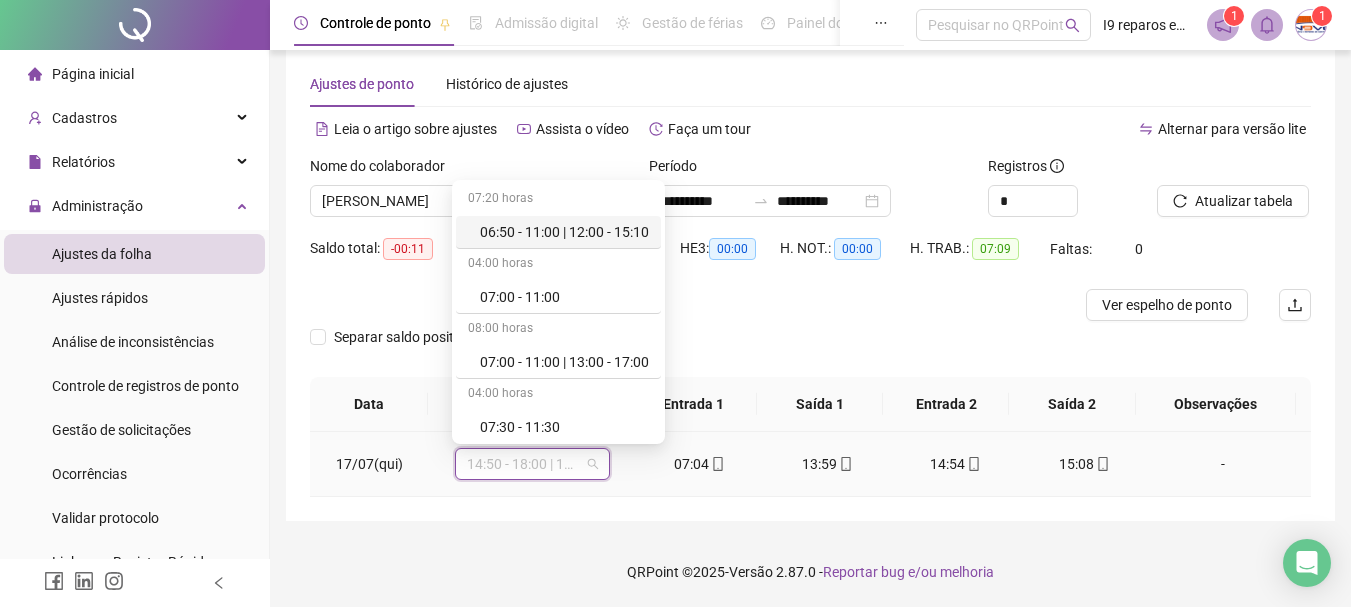 click on "06:50 - 11:00 | 12:00 - 15:10" at bounding box center [564, 232] 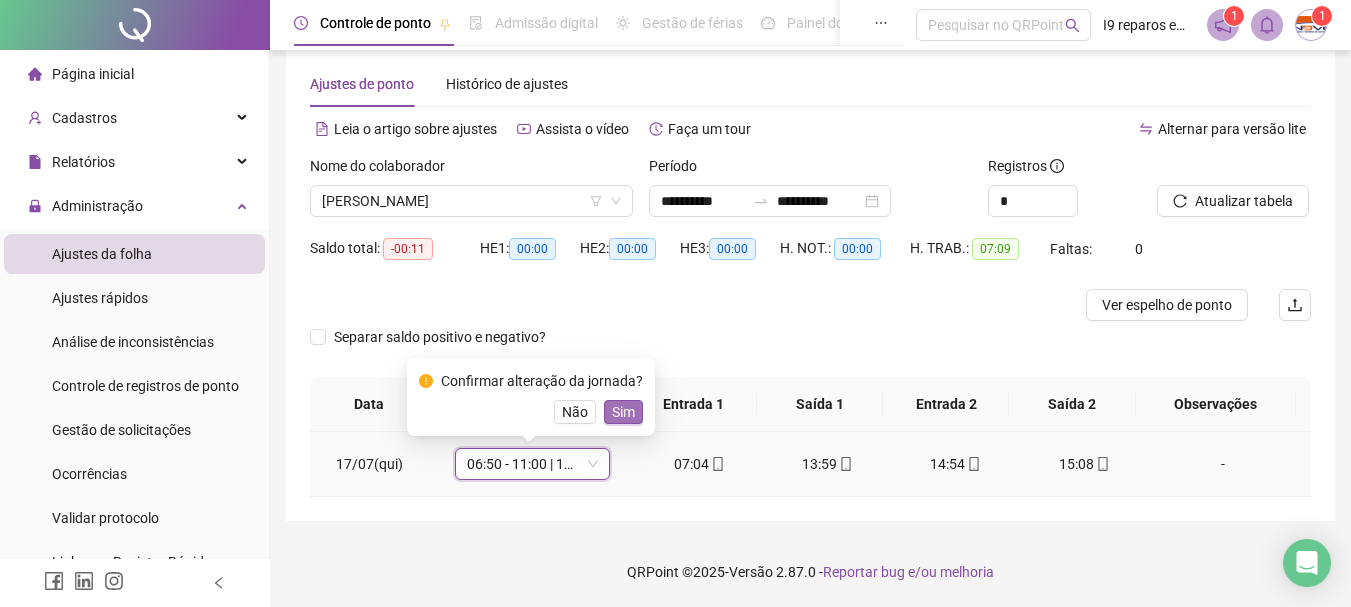 click on "Sim" at bounding box center [623, 412] 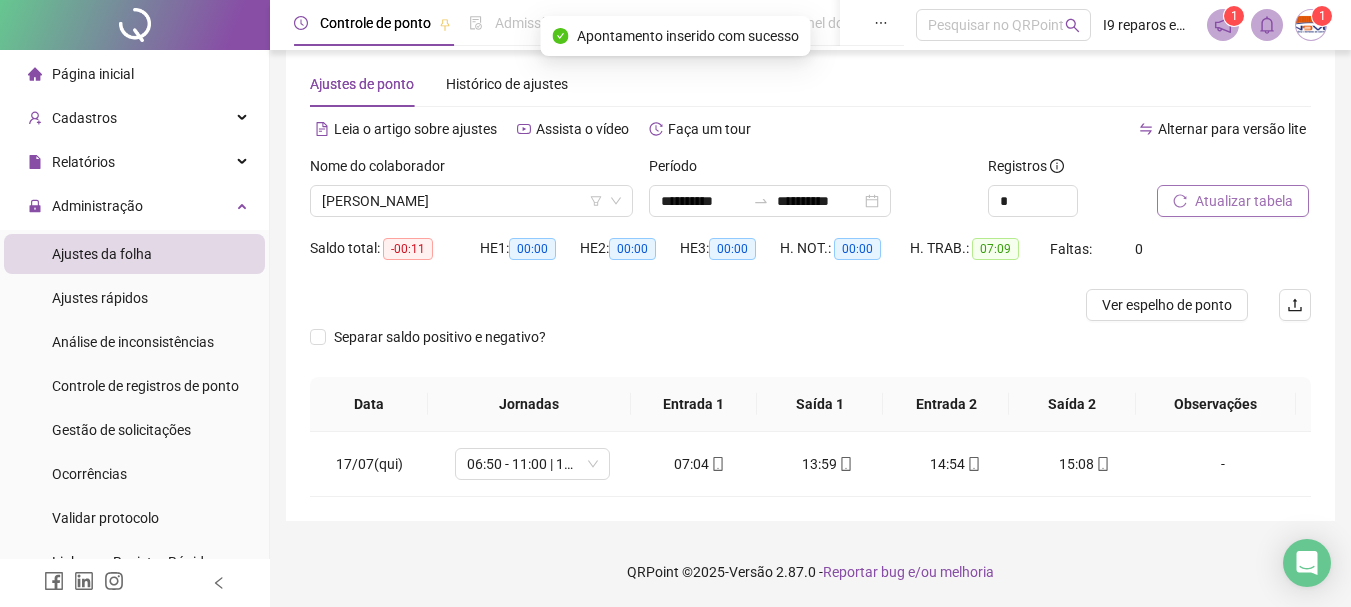click on "Atualizar tabela" at bounding box center [1244, 201] 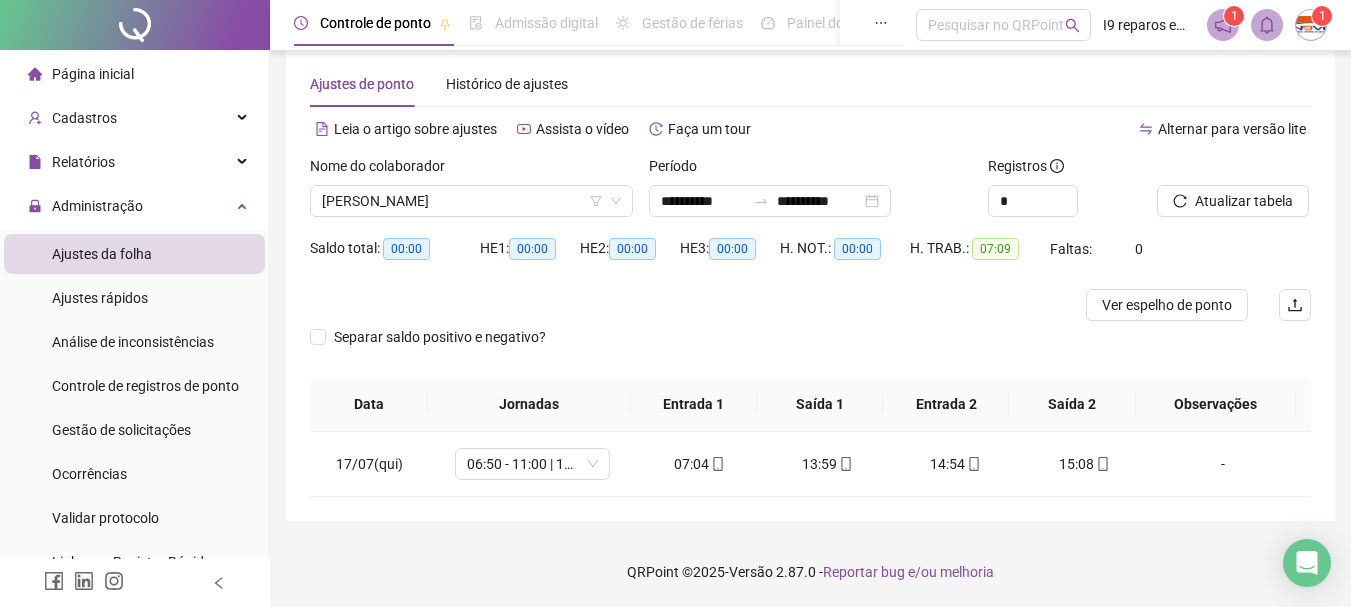 click on "Página inicial" at bounding box center (93, 74) 